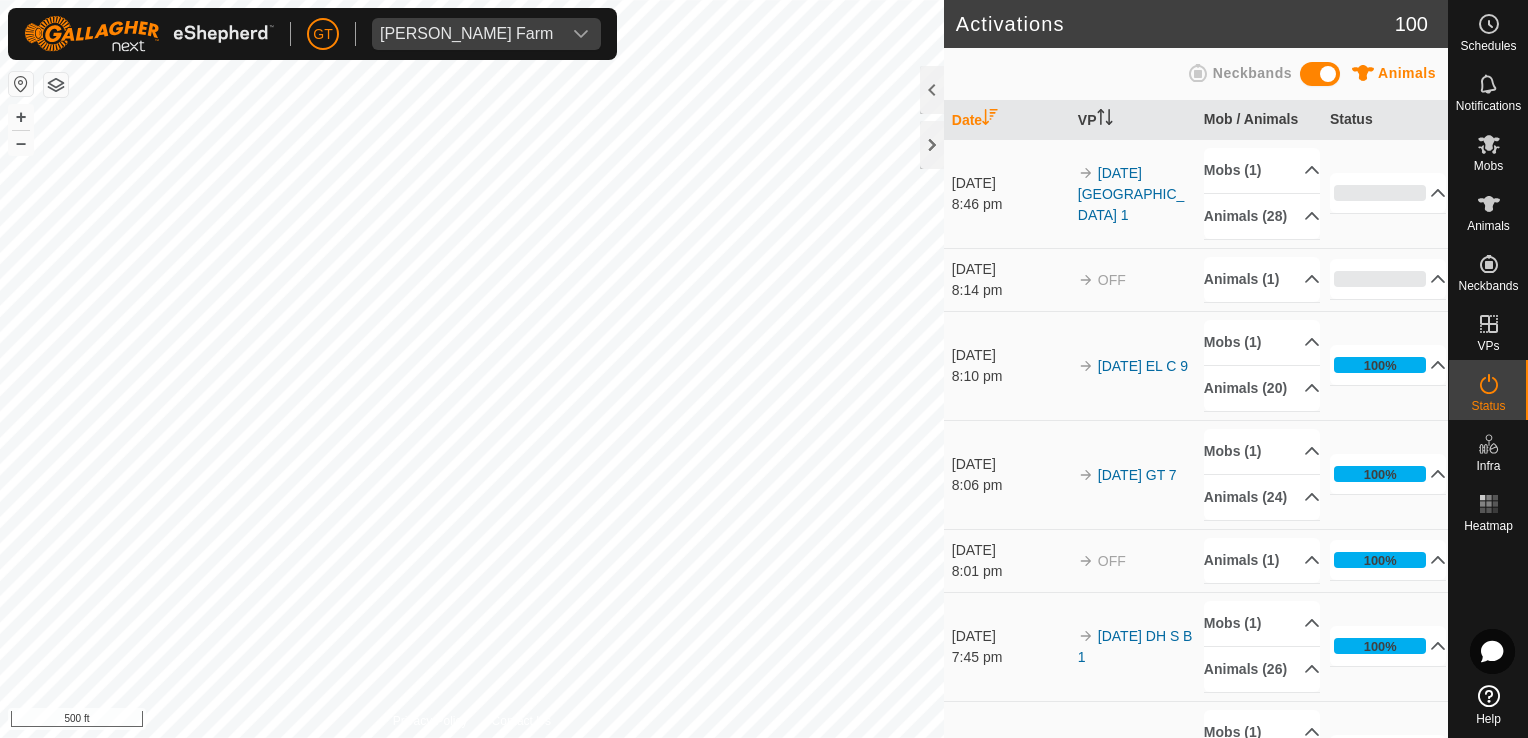 scroll, scrollTop: 0, scrollLeft: 0, axis: both 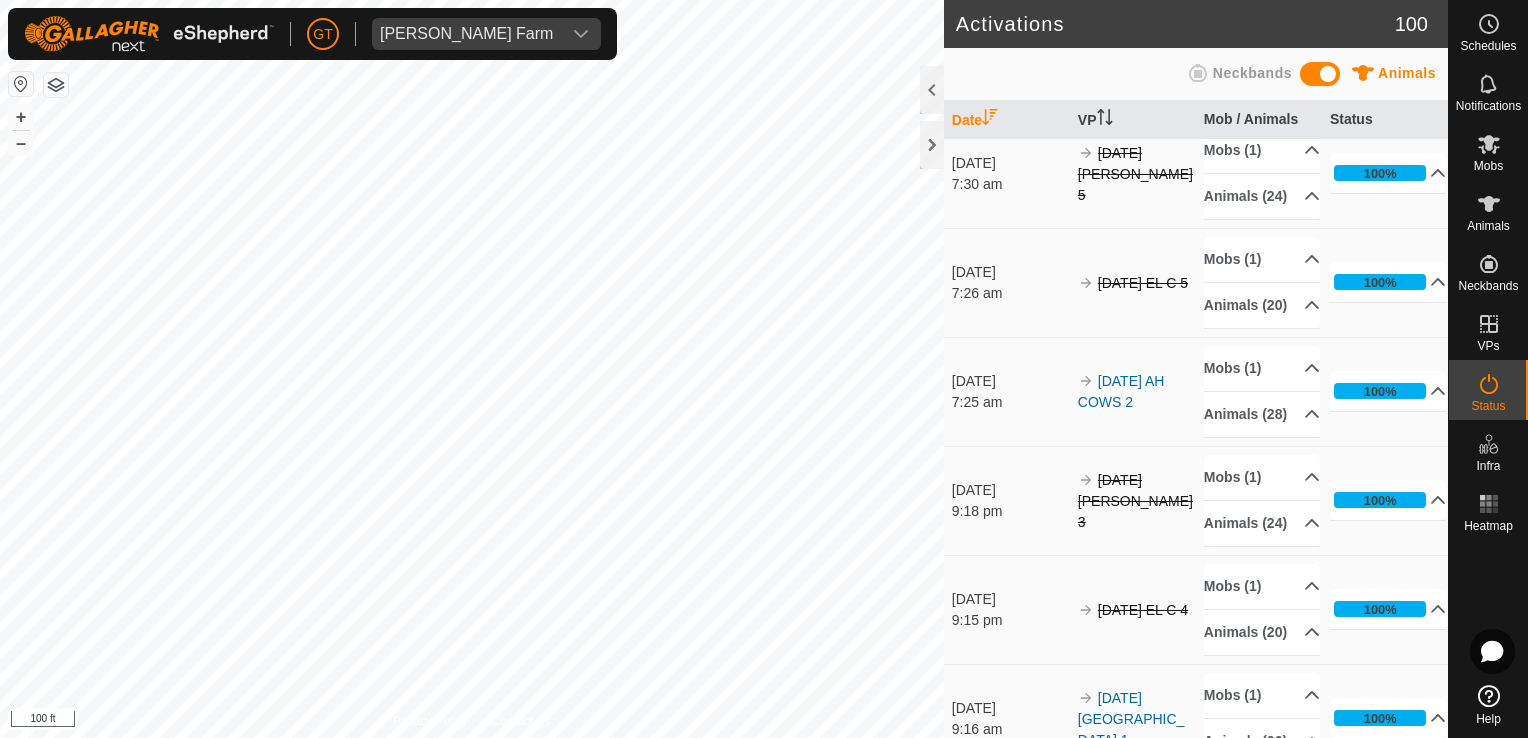 click on "Activations 100 Animals Neckbands   Date   VP   Mob / Animals   Status  [DATE] 8:46 pm 2025-07-26  DH  COW  RD 1 Mobs (1)  Fall Calving Cows  Animals [PHONE_NUMBER]0   675   596   635   557   533   629   622   580   565   528   669   630   640   576   632   673   529   525   484   623   591   558   643  0% In Progress Pending  28  Sent   0  Completed Confirmed   0  Overridden  0  Cancelled   0  [DATE] 8:14 pm OFF Animals (1)  576FC  0% In Progress Pending  1  Sent   0  Completed Confirmed   0  Overridden  0  Cancelled   0  [DATE] 8:10 pm 2025-07-26  EL C 9 Mobs (1)  24 Bred Heifers  Animals [PHONE_NUMBER]5   706   707   704   712   714   711   708   702   715   717   716   705   709   700   703  100% In Progress Pending  0  Sent   0  Completed Confirmed   20  Overridden  0  Cancelled   0  [DATE] 8:06 pm 2025-07-26  GT  7 Mobs (1)  25 Bred Heifers  Animals [PHONE_NUMBER]627   24652   24445   24618   24578   24693   24467   24616   0" 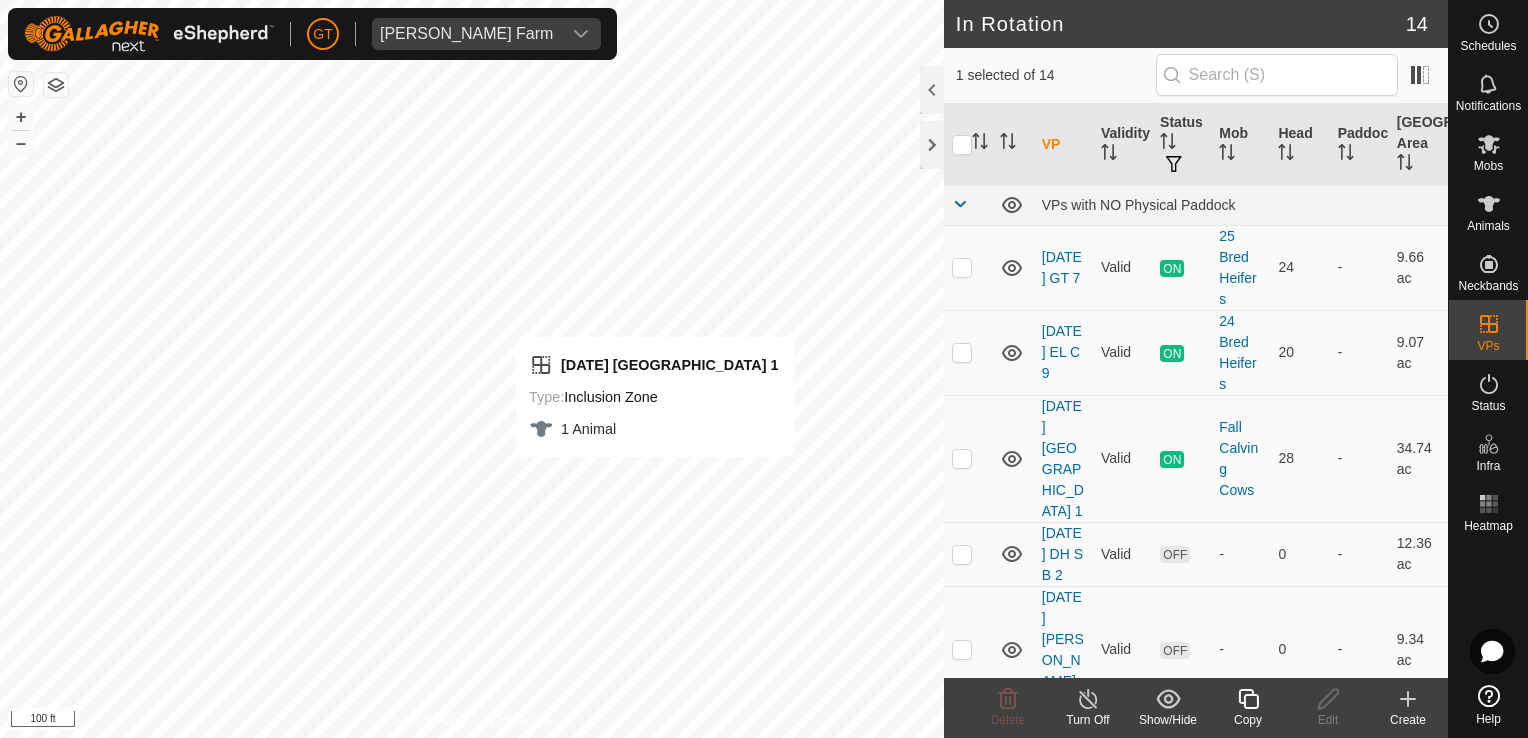 checkbox on "true" 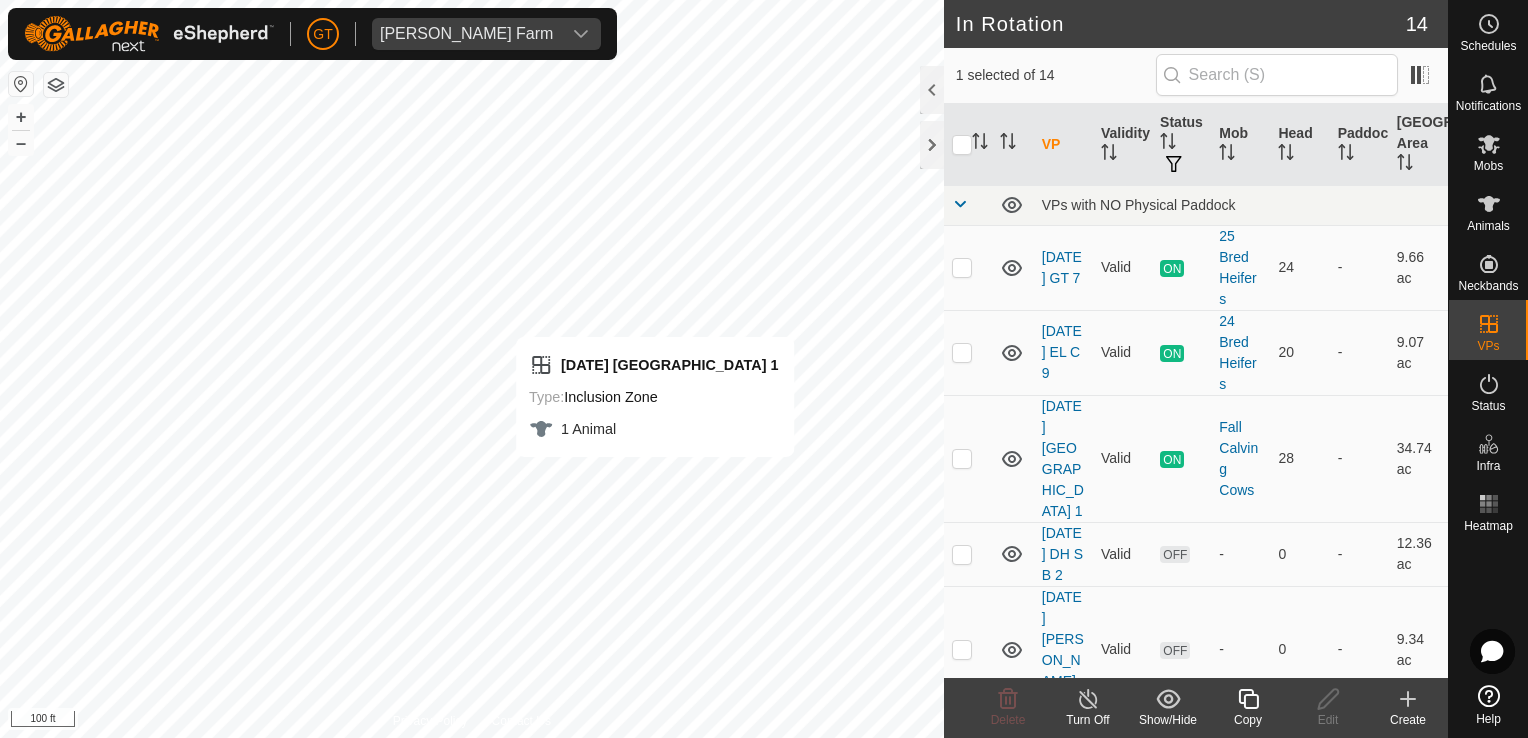 checkbox on "false" 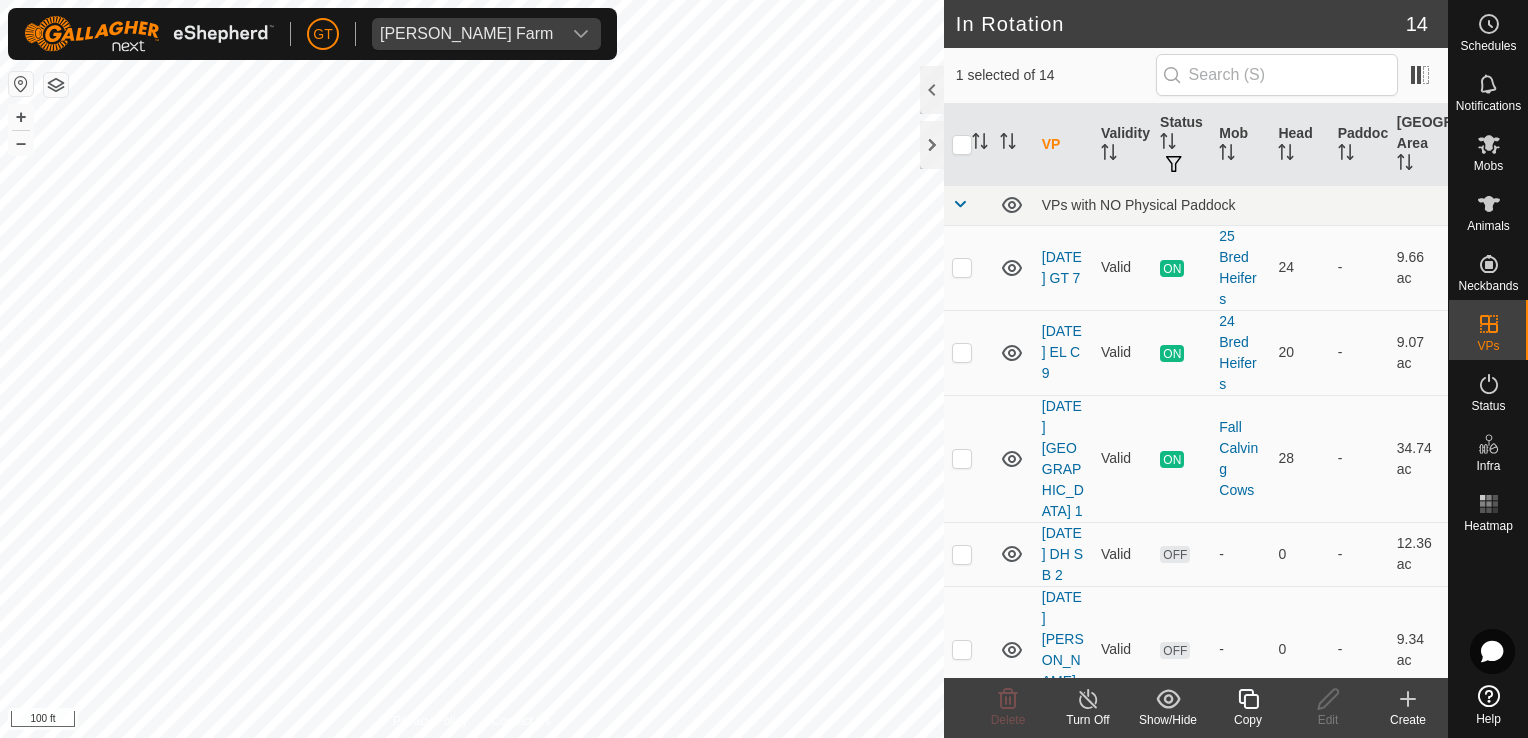 click on "[PERSON_NAME] Farm Schedules Notifications Mobs Animals Neckbands VPs Status Infra Heatmap Help In Rotation 14 1 selected of 14     VP   Validity   Status   Mob   Head   Paddock   Grazing Area   VPs with NO Physical Paddock  [DATE]  GT  7  Valid  ON  25 Bred Heifers   24   -   9.66 ac  [DATE]  EL C 9  Valid  ON  24 Bred Heifers   20   -   9.07 ac  [DATE]  DH  COW  RD 1  Valid  ON  Fall Calving Cows   28   -   34.74 ac  [DATE]   DH  S B 2  Valid  OFF  -   0   -   12.36 ac  [DATE]  [PERSON_NAME] 6  Valid  OFF  -   0   -   9.34 ac  [DATE]  EL C 8  Valid  OFF  -   0   -   8.33 ac  [DATE]  DH  S B  1  Valid  ON  24 Fall Calves   25   -   12.65 ac  [DATE]   AH  COWS 2  Valid  ON  Fall Calving Cows   28   -   28.54 ac  [DATE]  DH  ROAD 1  Valid  ON  24 Fall Calves   1   -   13.76 ac  [DATE]   LL40  Valid  ON  24 1 Lactation Cows   21   -   18.9 ac  [DATE]   DH  LL  6  Valid  ON  24 2 plus Lactation Cows   67   -   90.79 ac  [DATE]   LL 41  Valid  OFF  -   0   -  OFF" at bounding box center [764, 369] 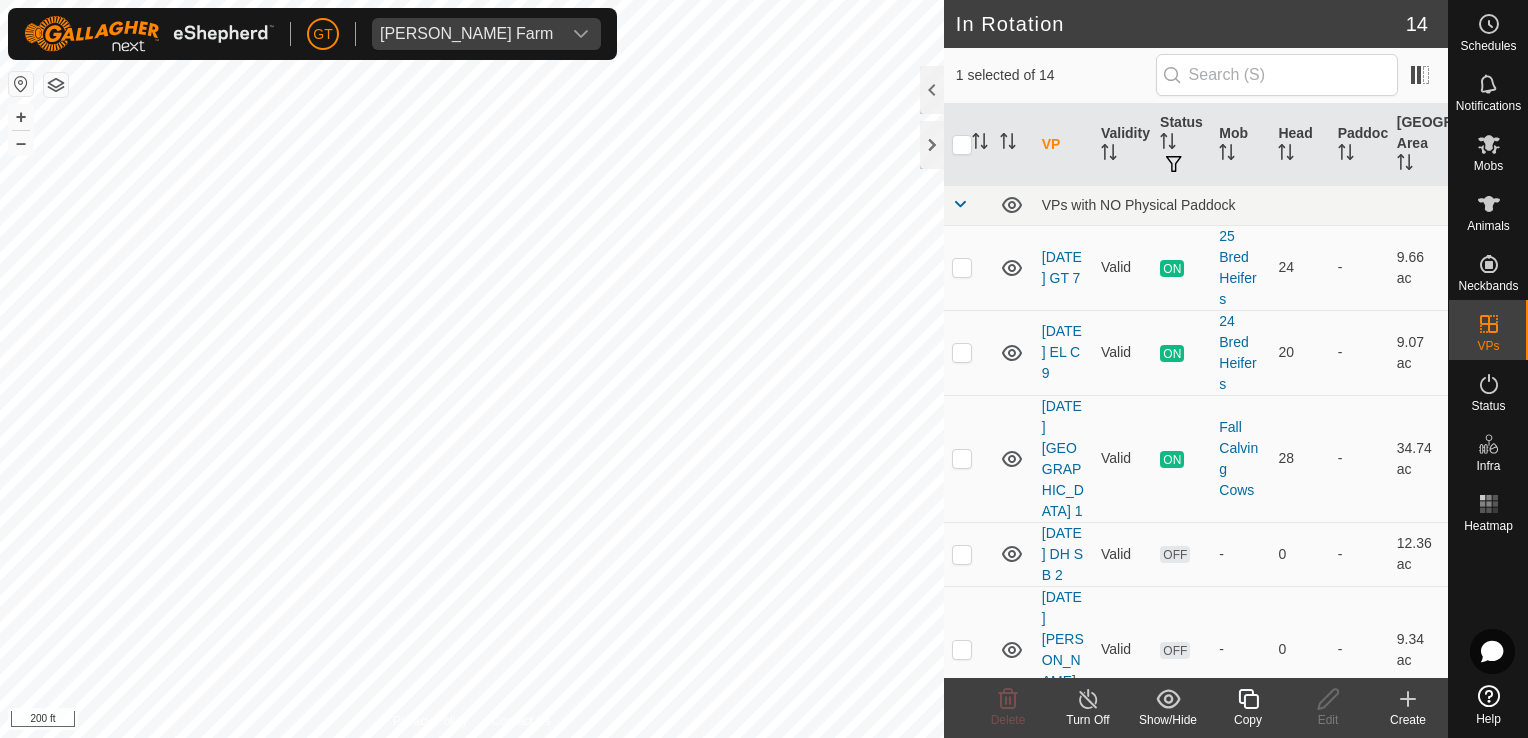 checkbox on "false" 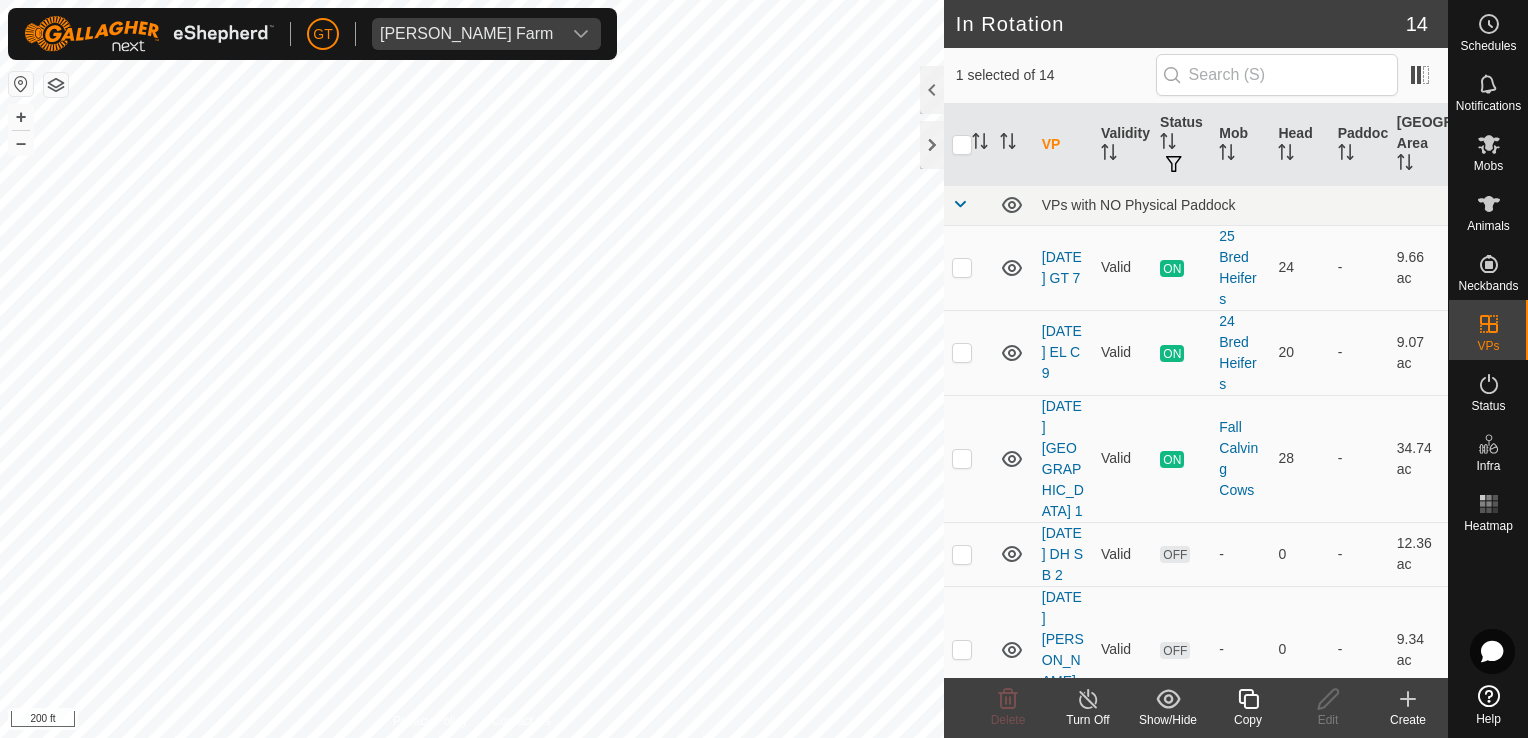 checkbox on "true" 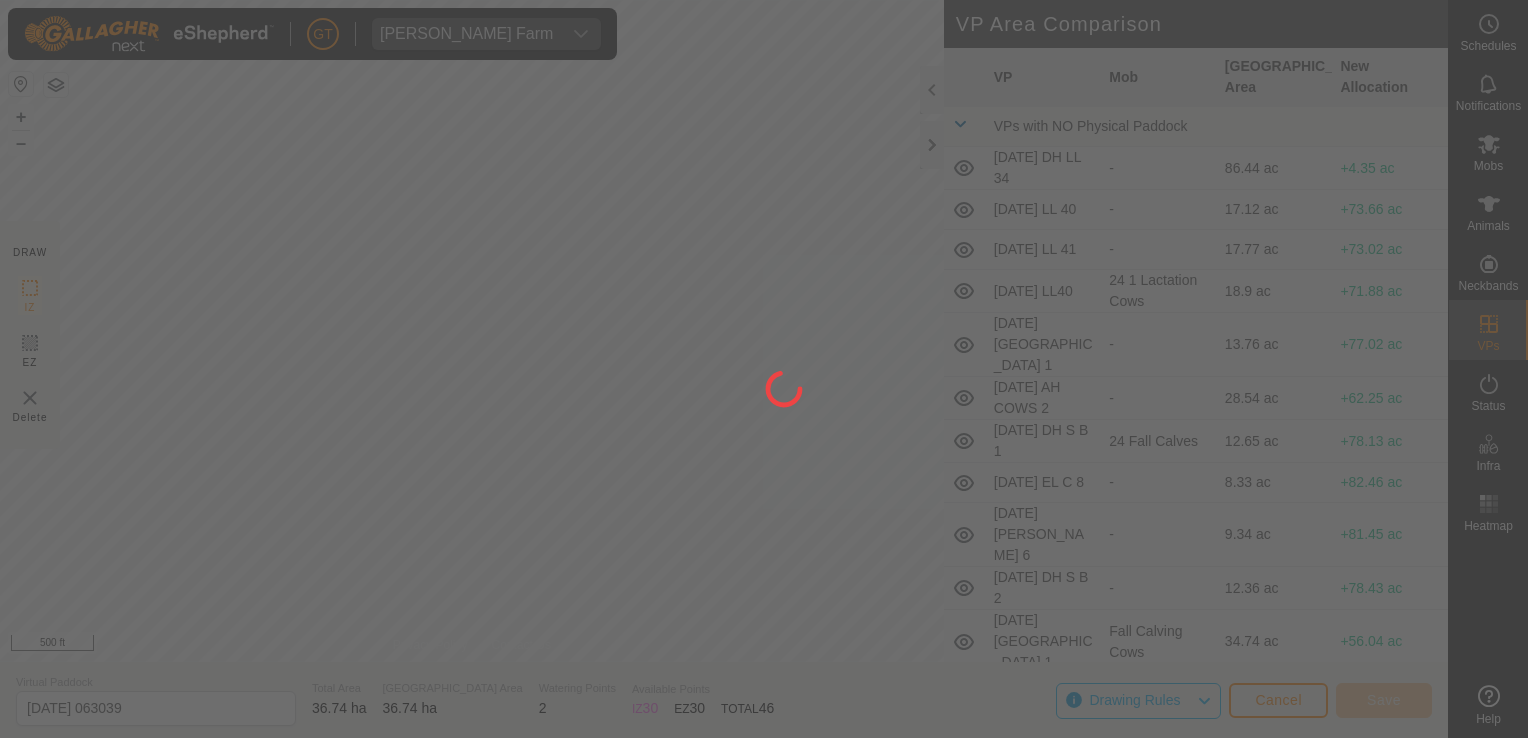 scroll, scrollTop: 0, scrollLeft: 0, axis: both 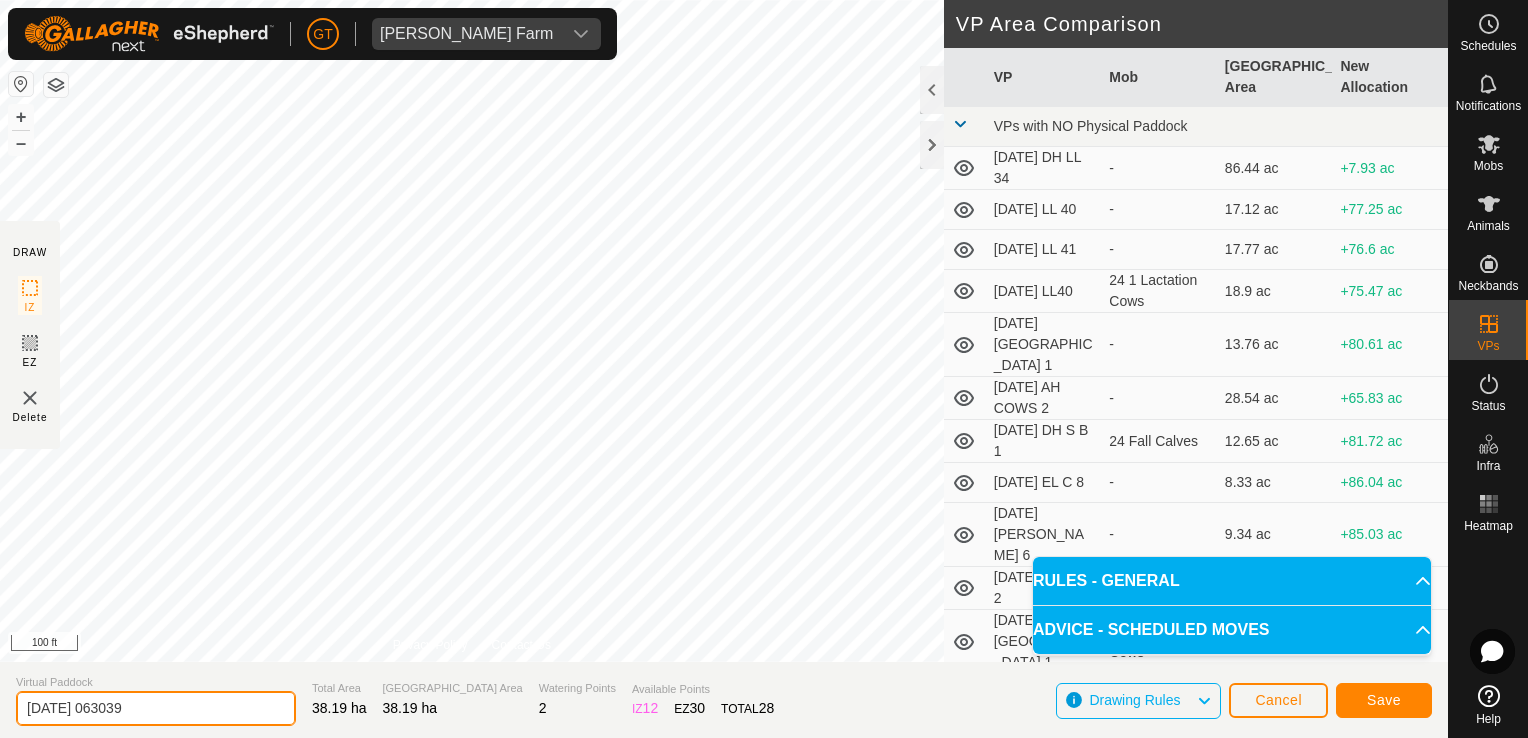 click on "[DATE] 063039" 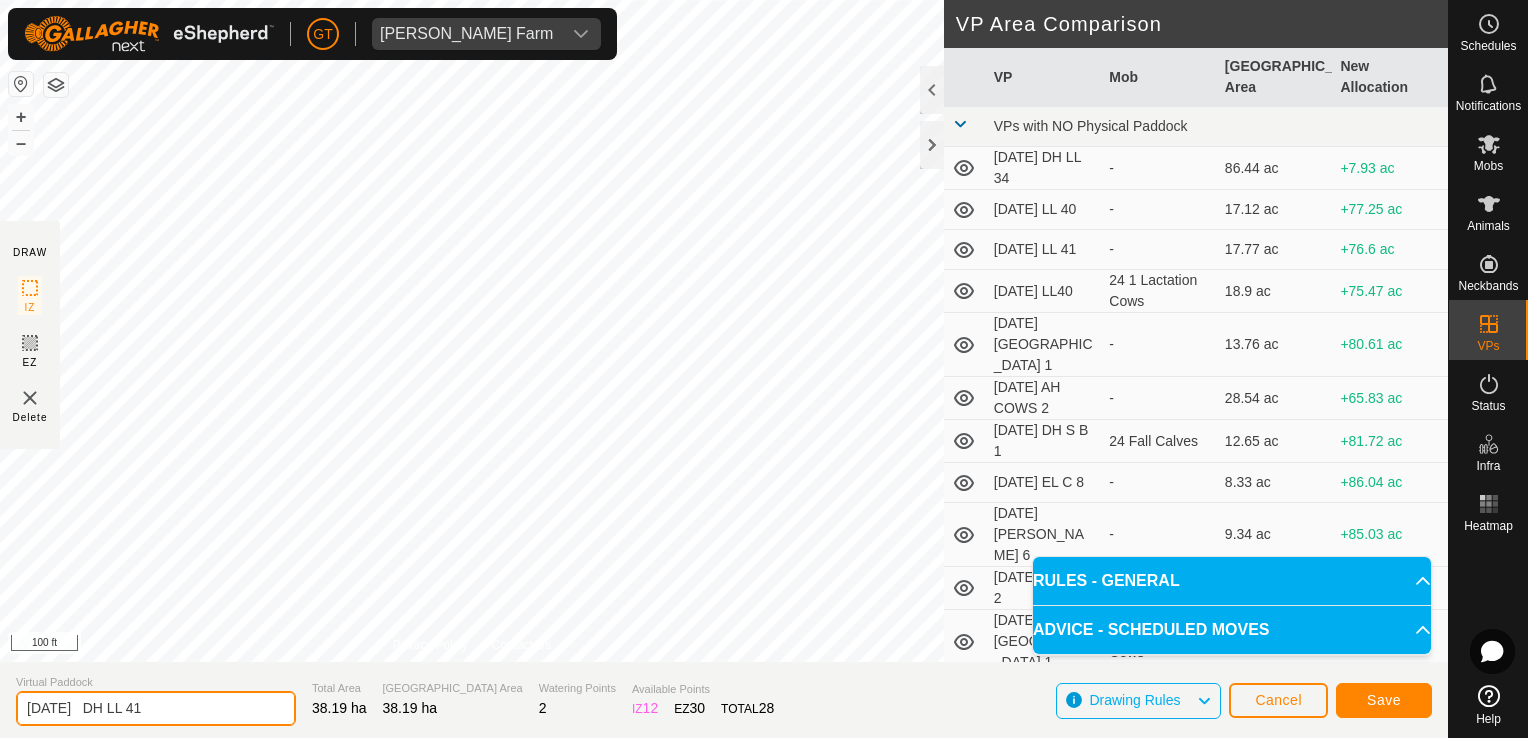 type on "2025-07-27   DH LL 41" 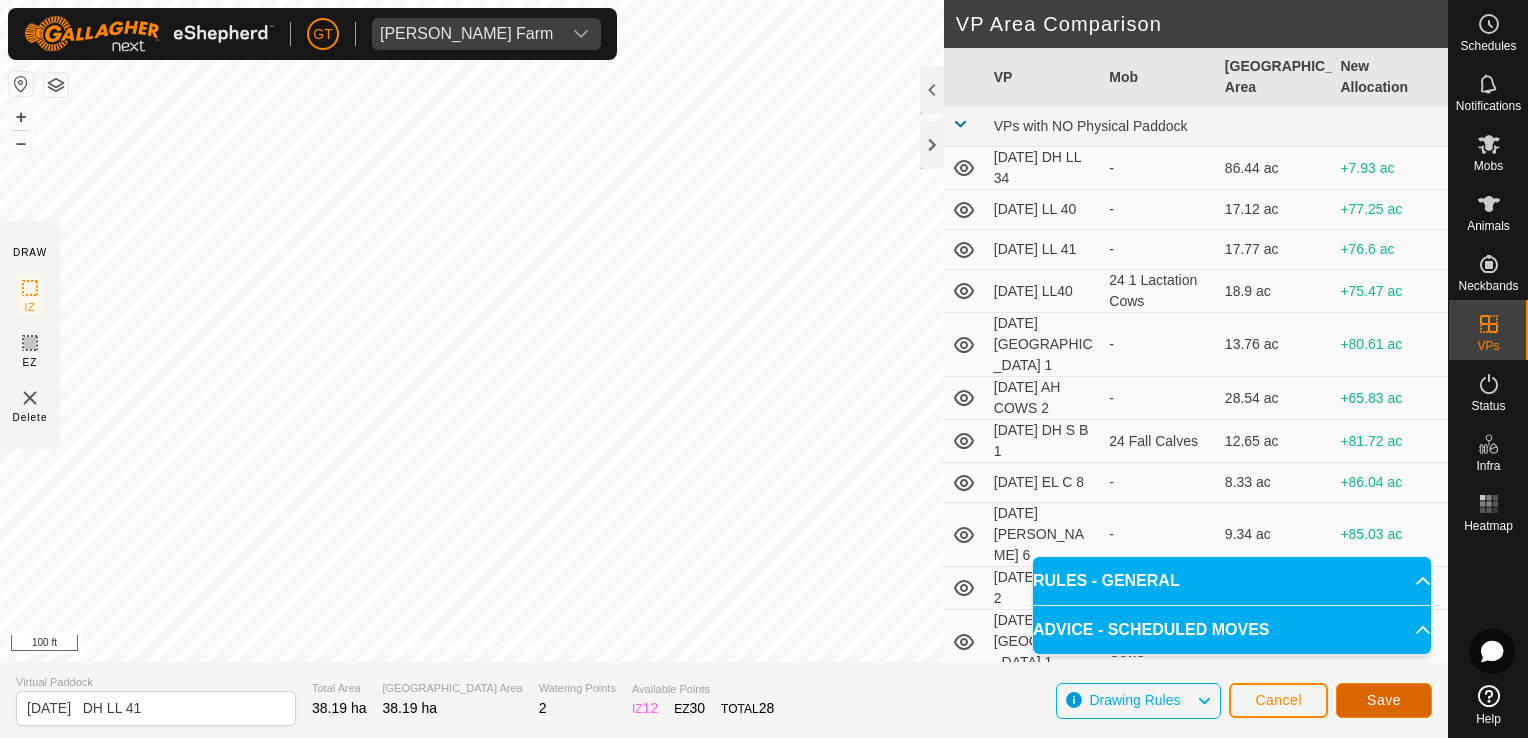 click on "Save" 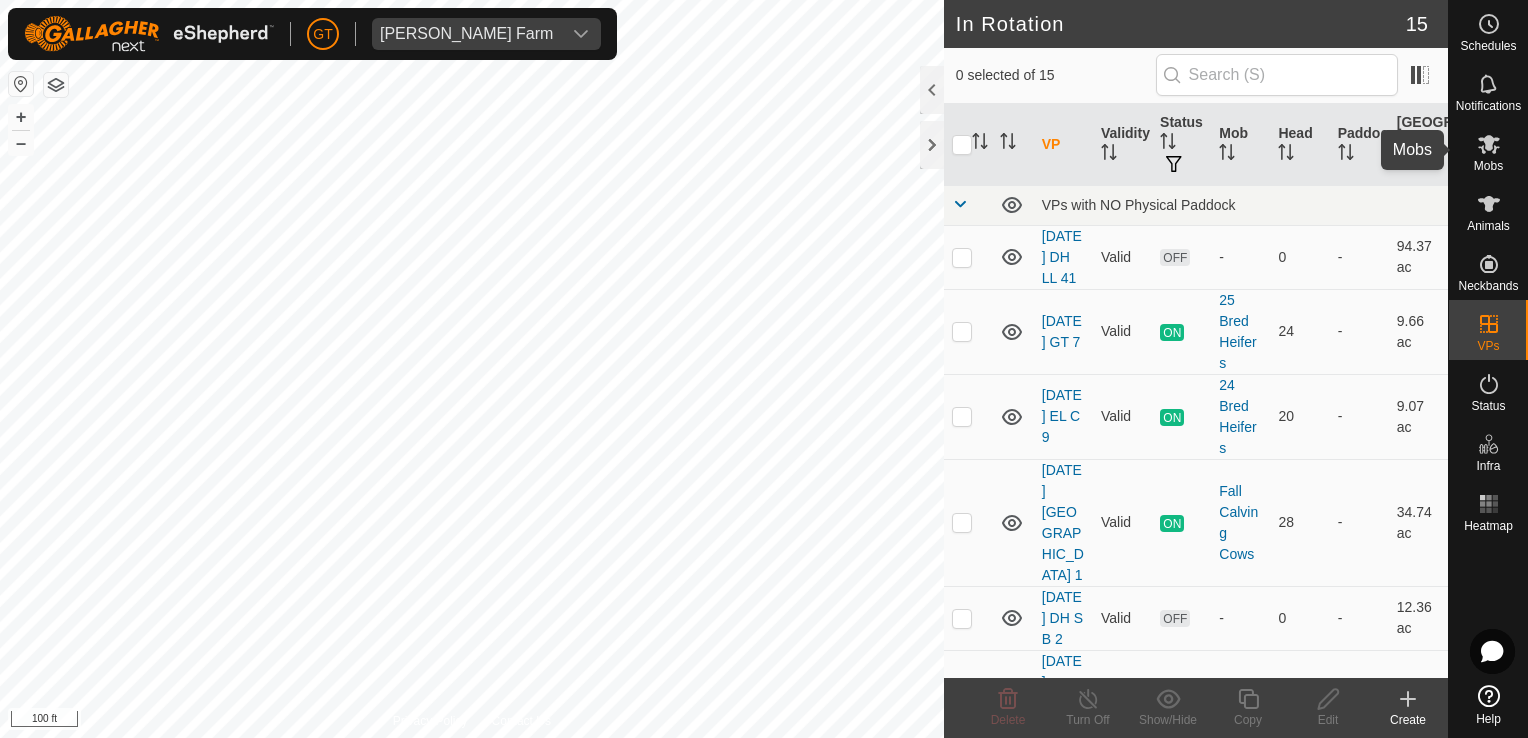 click at bounding box center [1489, 144] 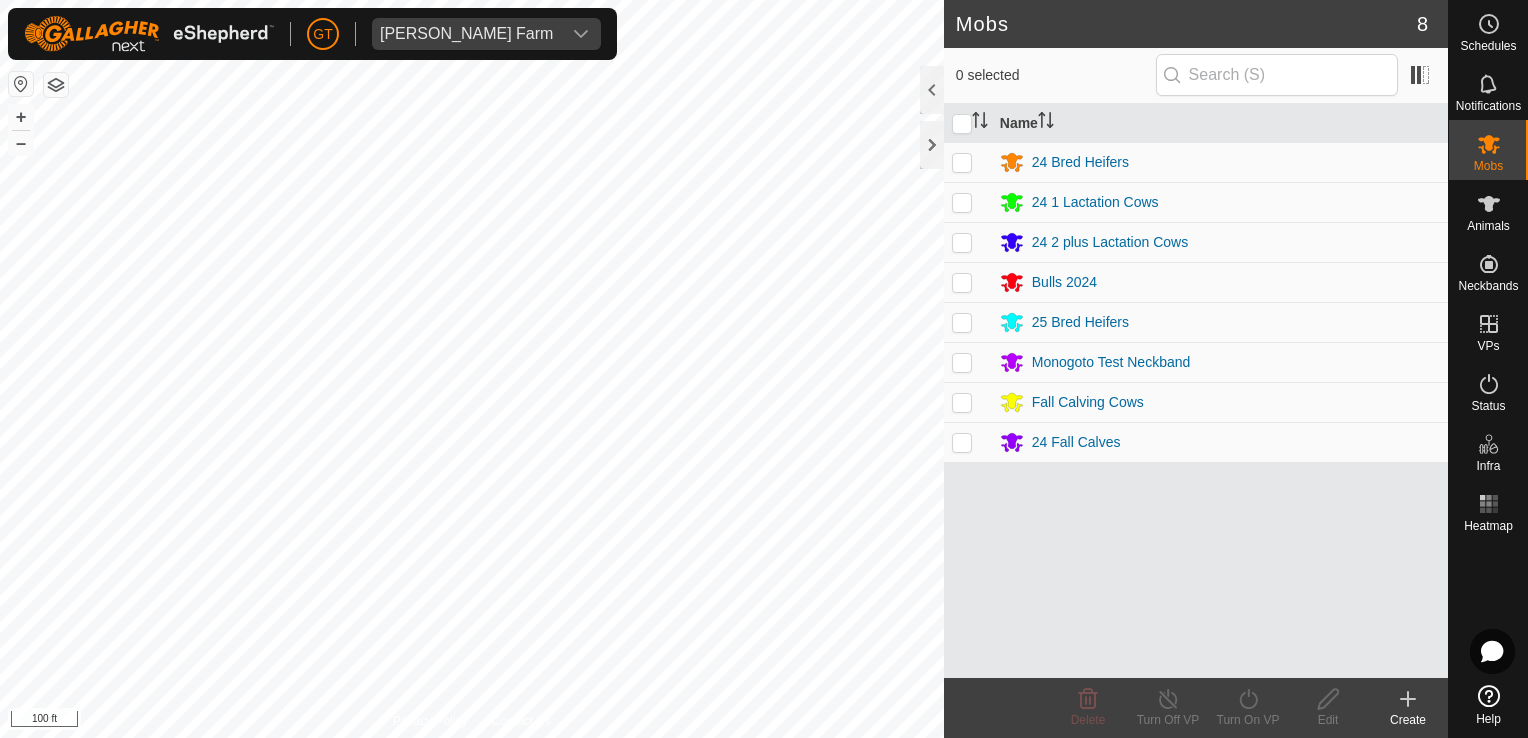 click at bounding box center [962, 242] 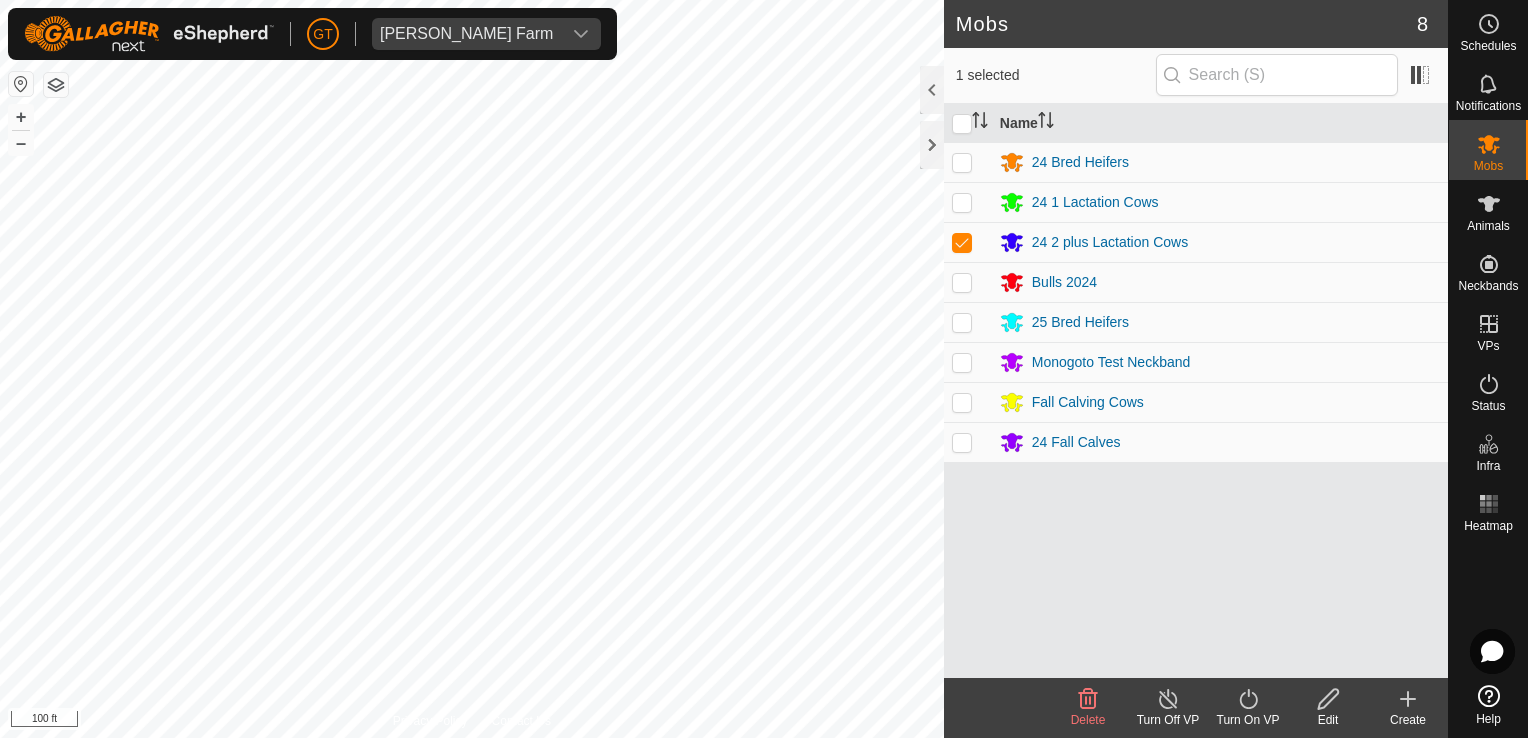 click 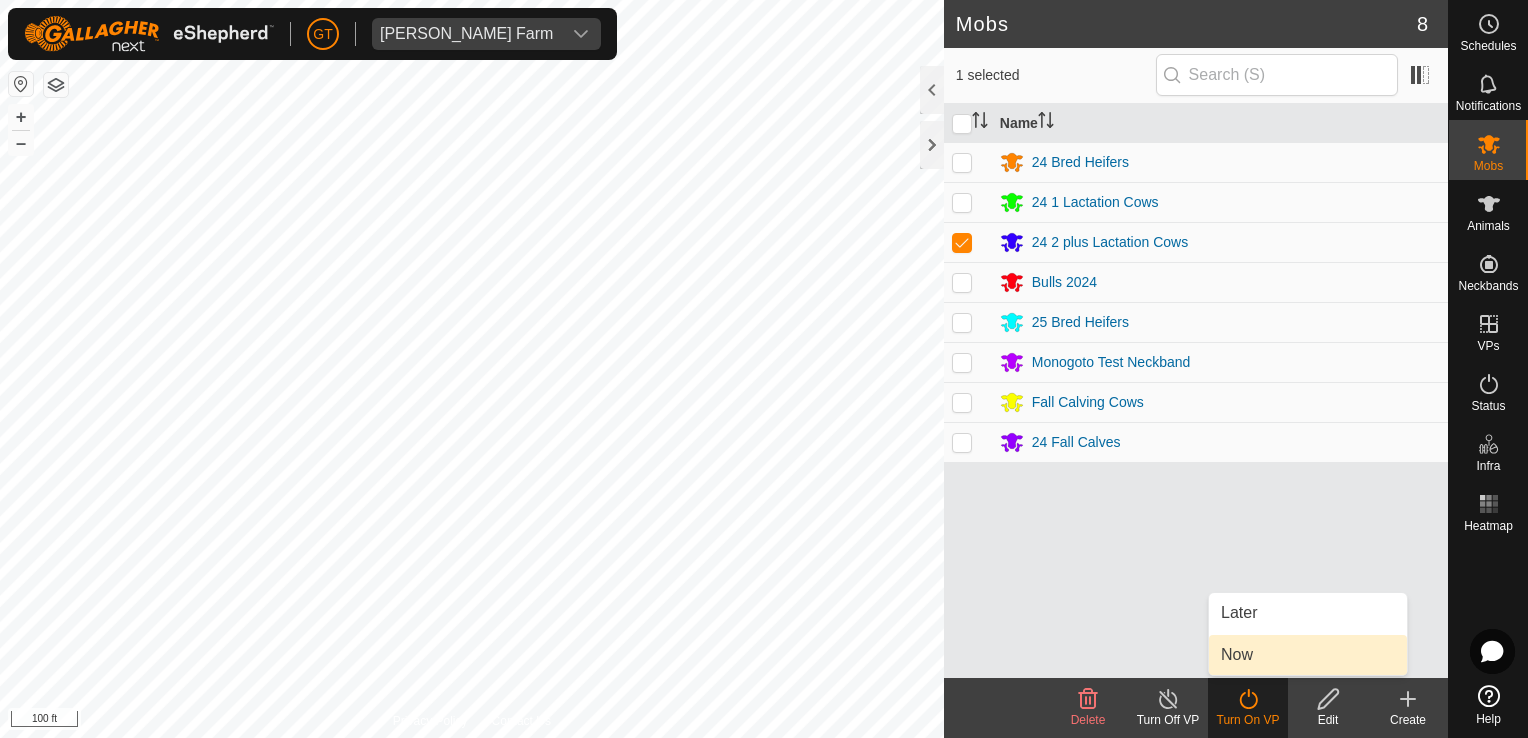 click on "Now" at bounding box center (1308, 655) 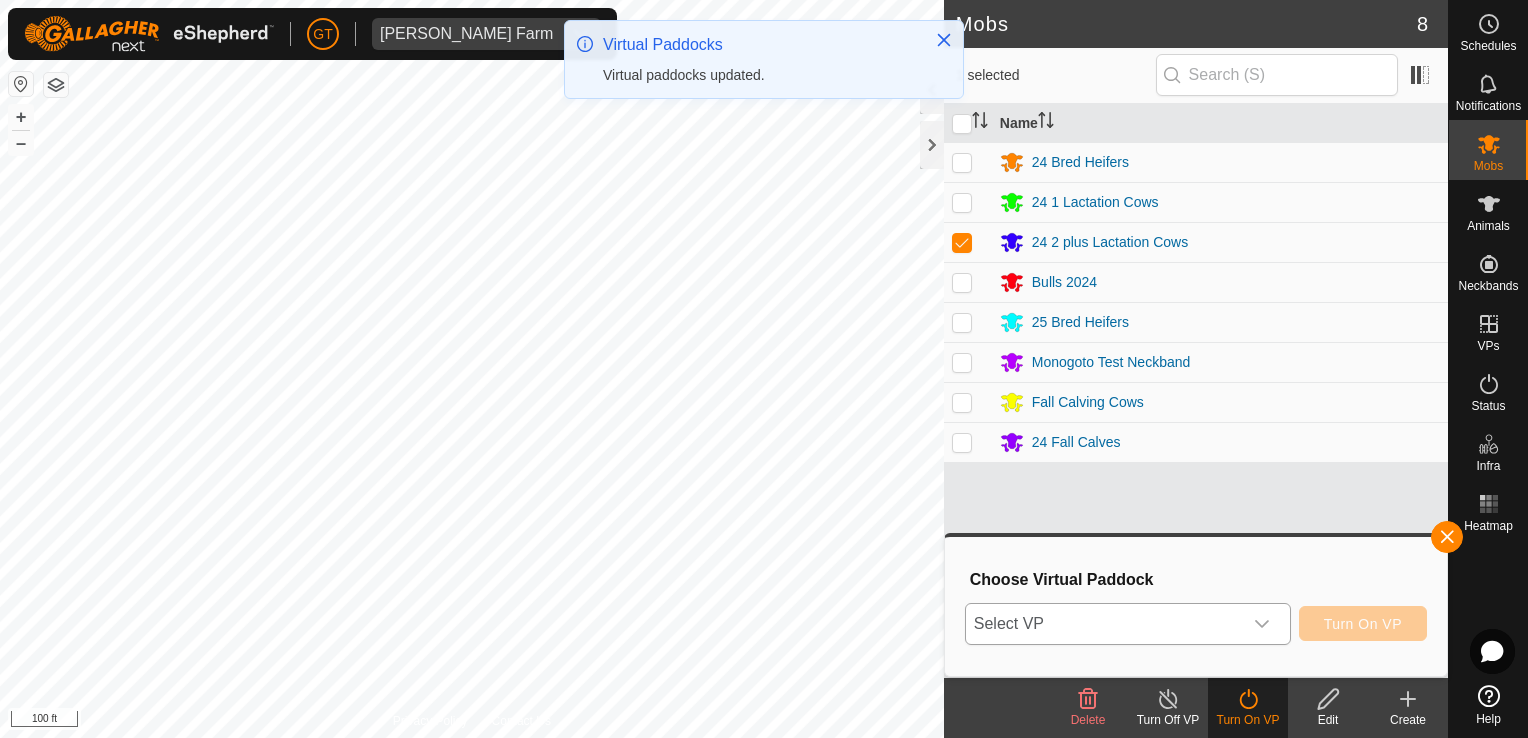 click 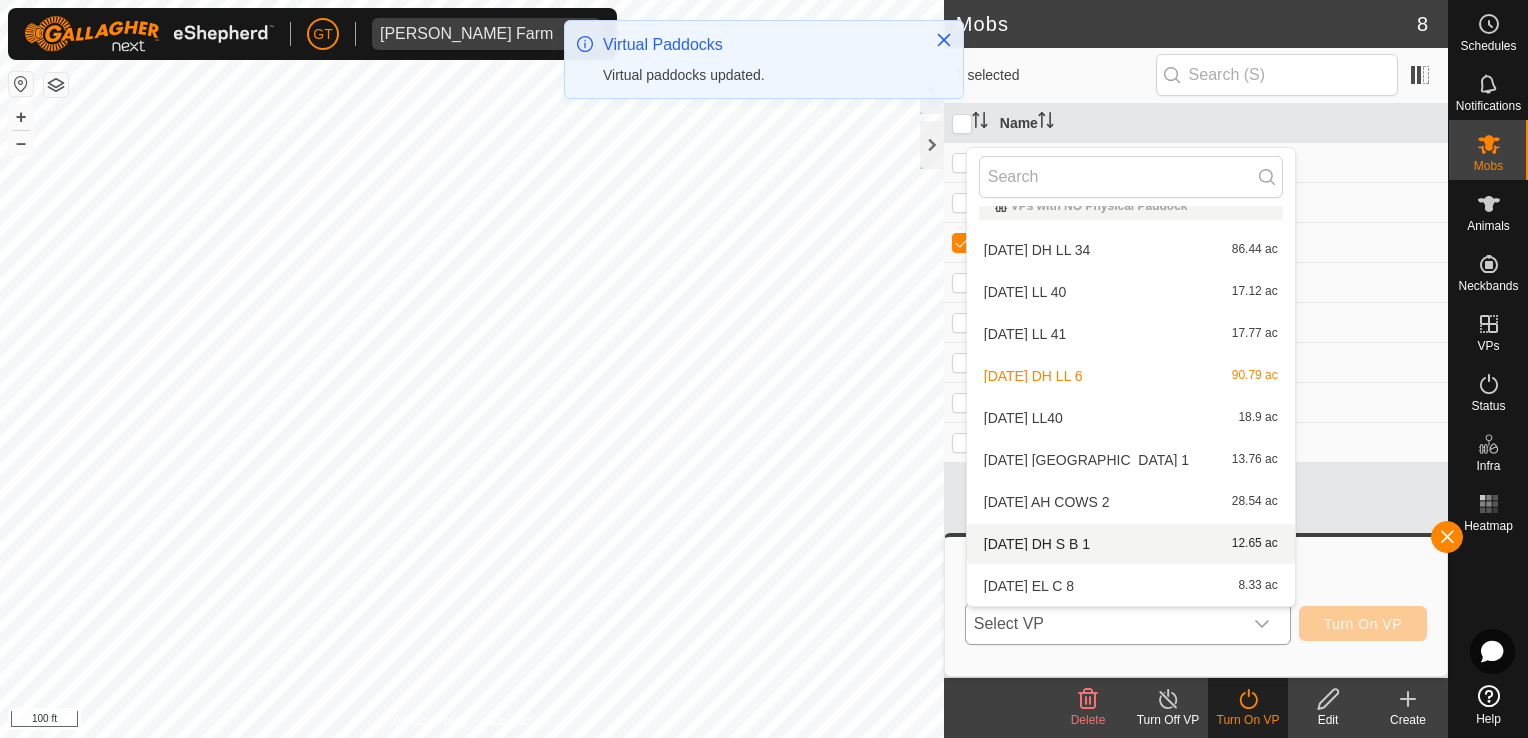 scroll, scrollTop: 274, scrollLeft: 0, axis: vertical 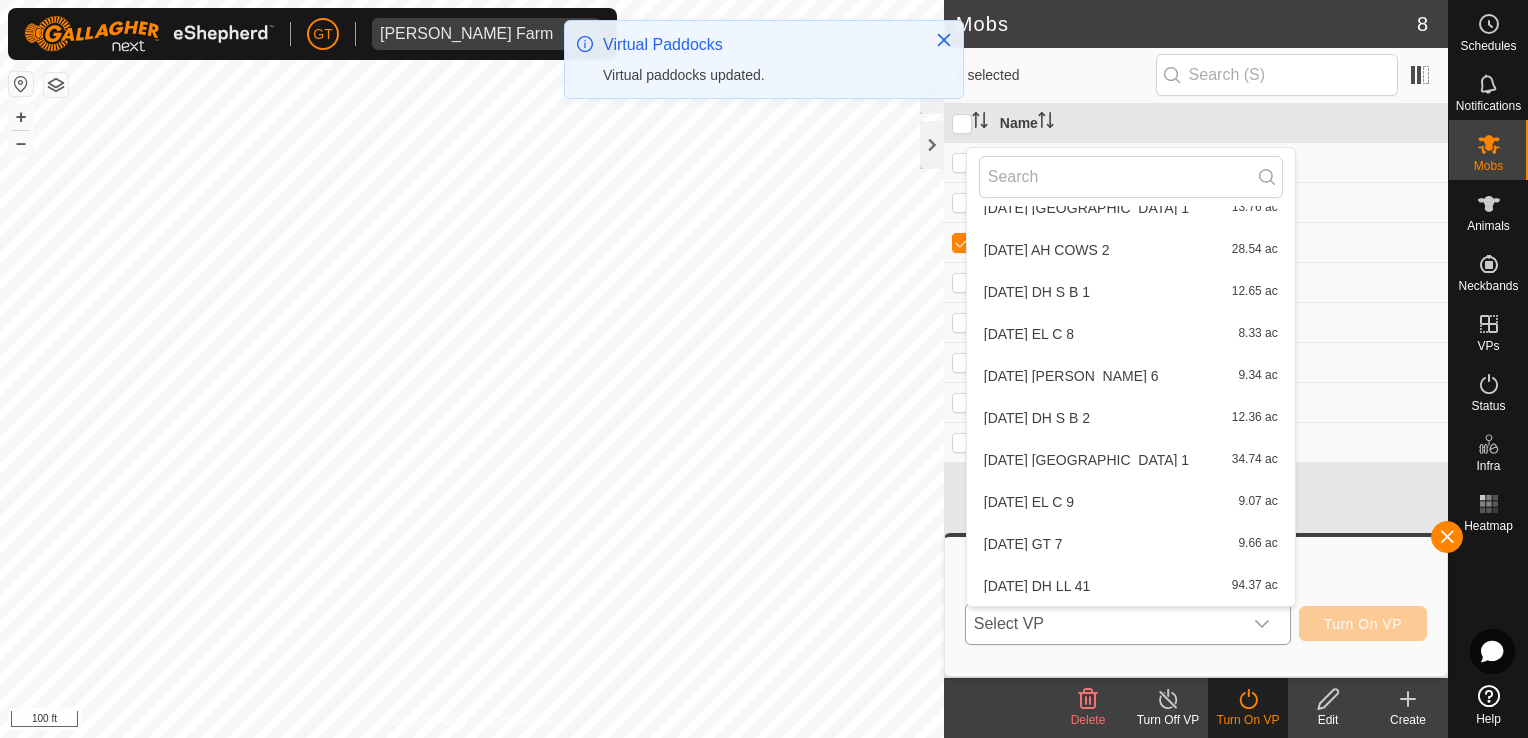 click on "2025-07-27   DH LL 41  94.37 ac" at bounding box center (1131, 586) 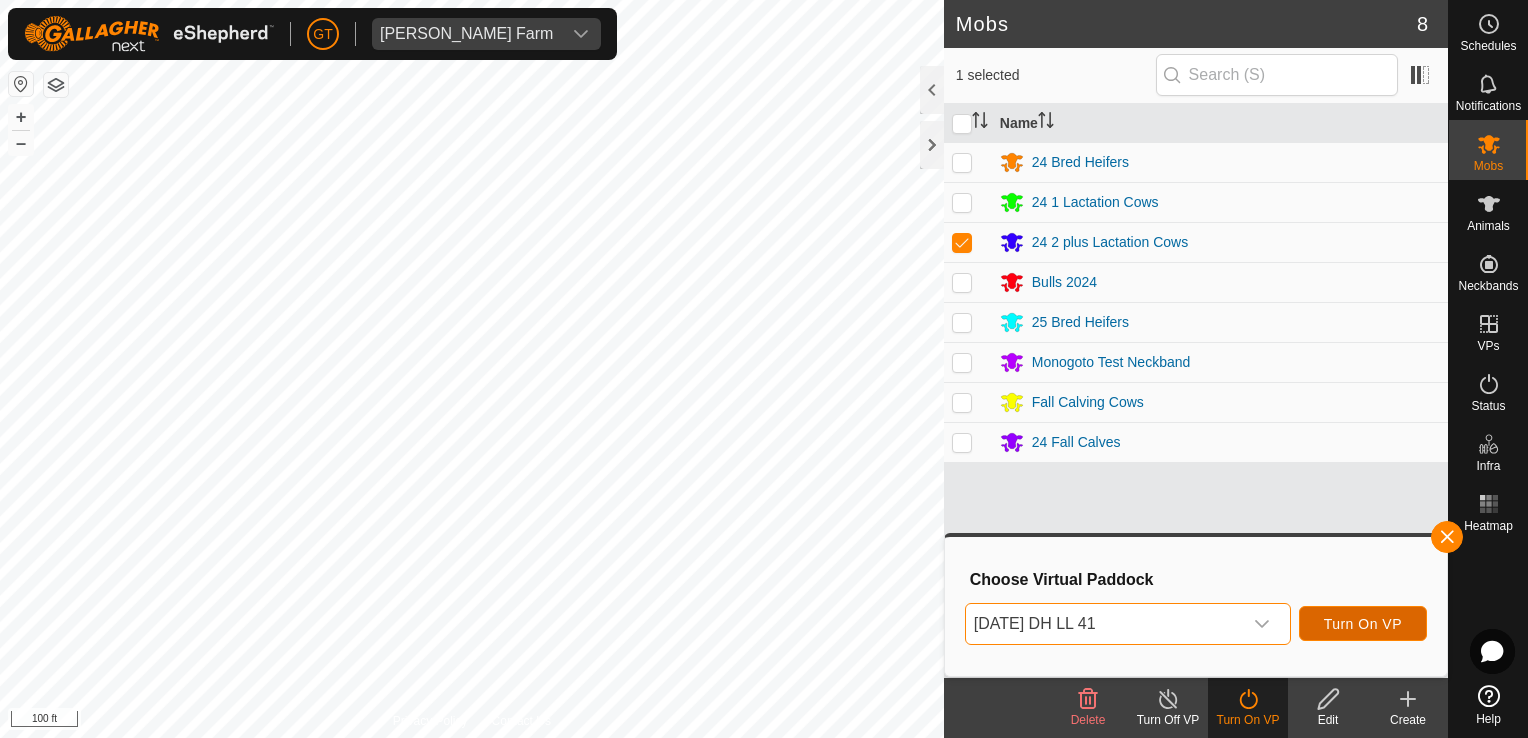 click on "Turn On VP" at bounding box center [1363, 624] 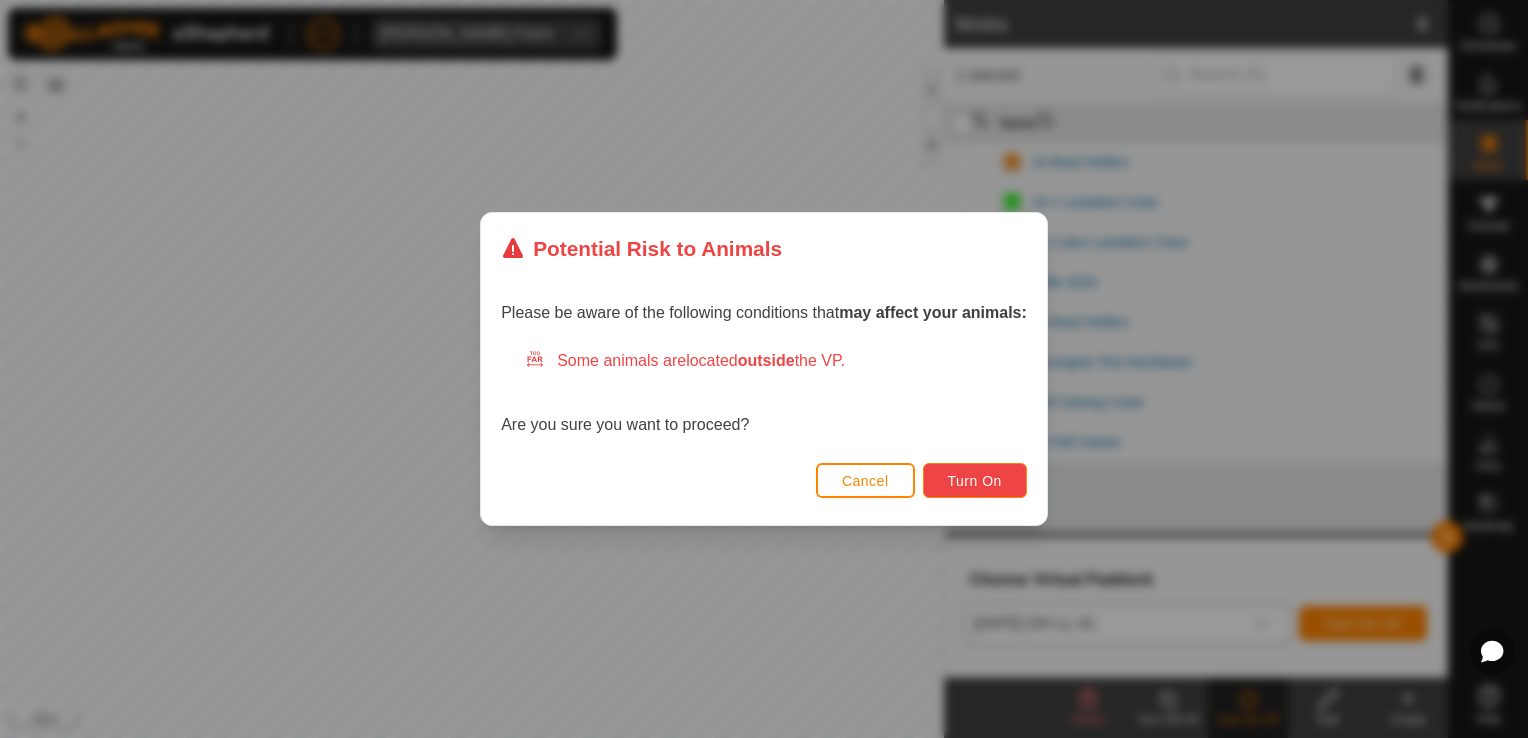 click on "Turn On" at bounding box center [975, 481] 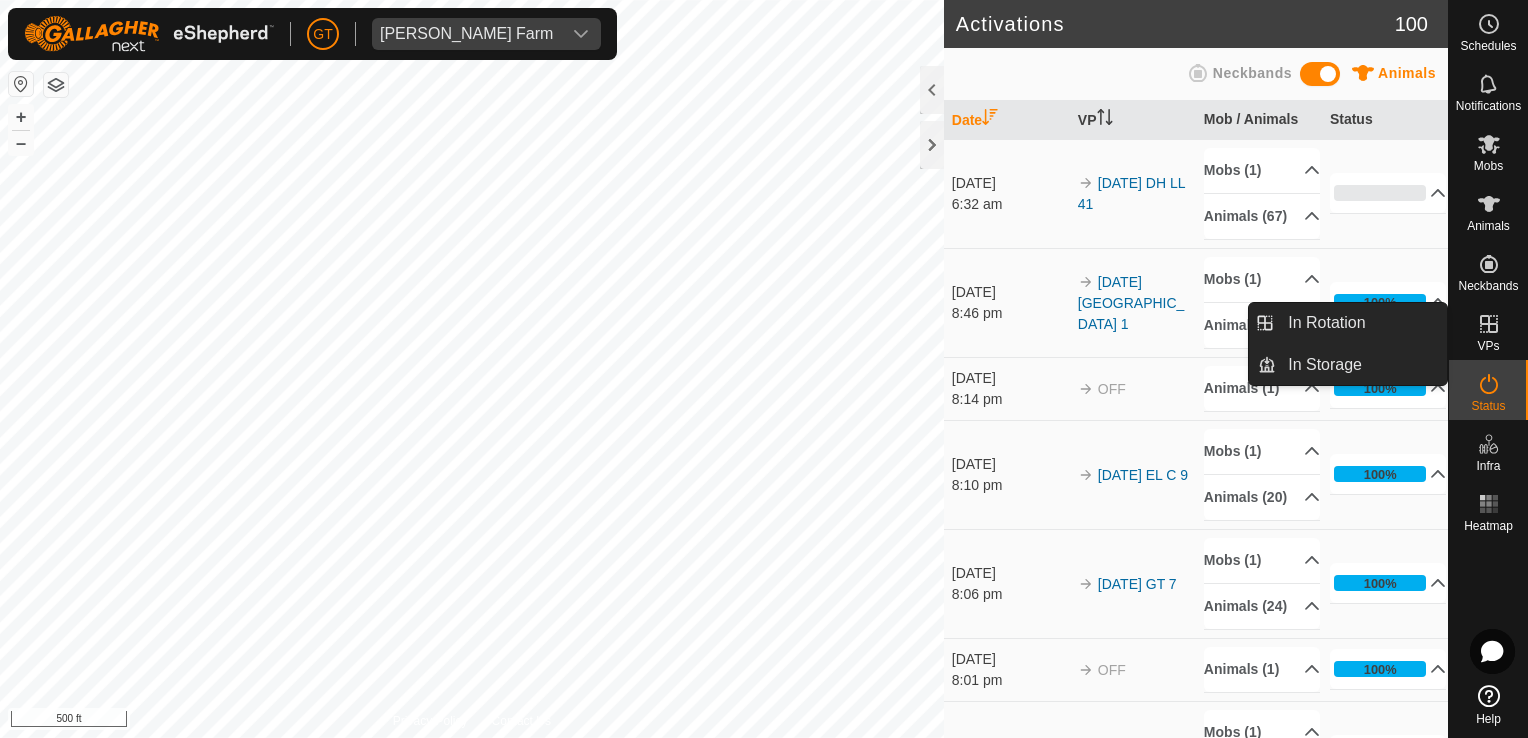 click 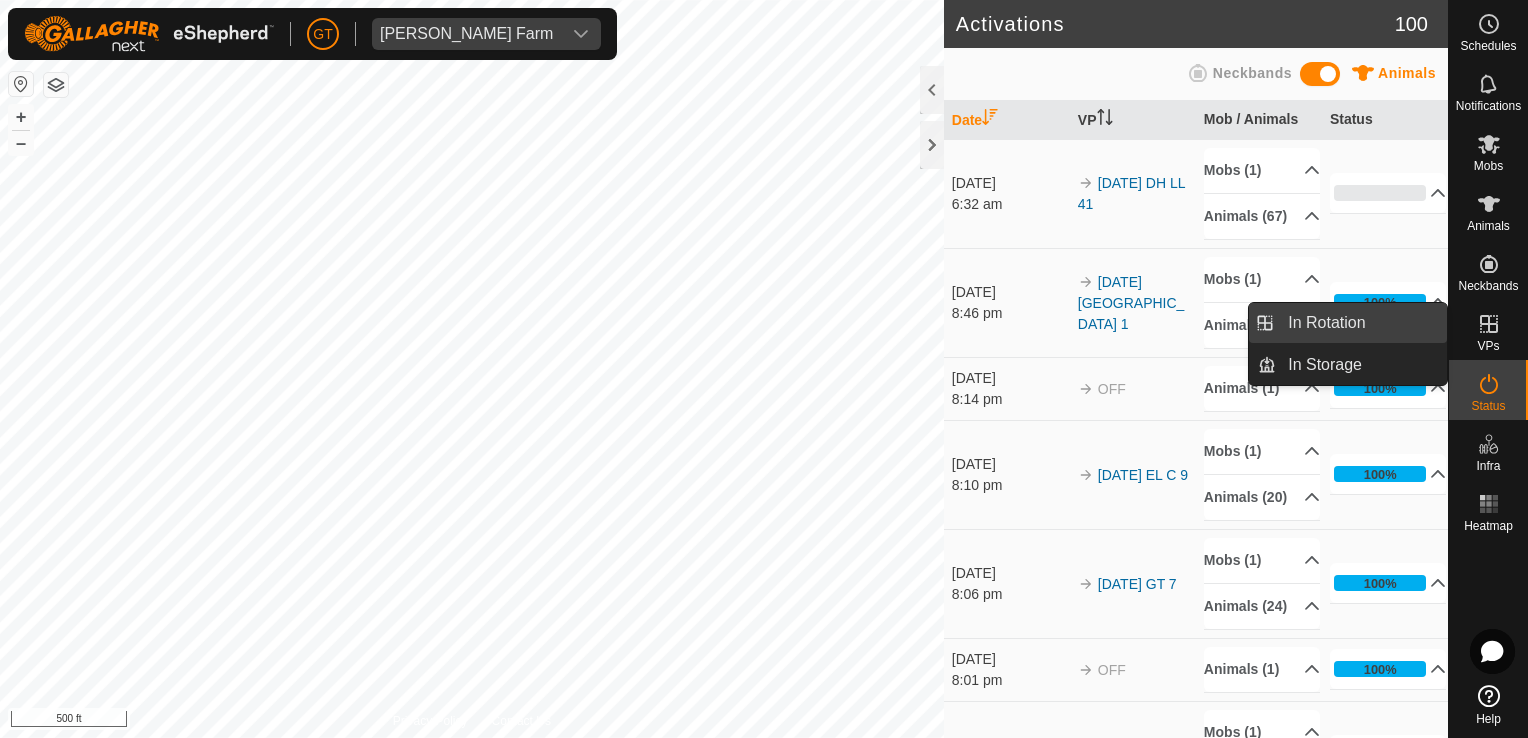 click on "In Rotation" at bounding box center (1361, 323) 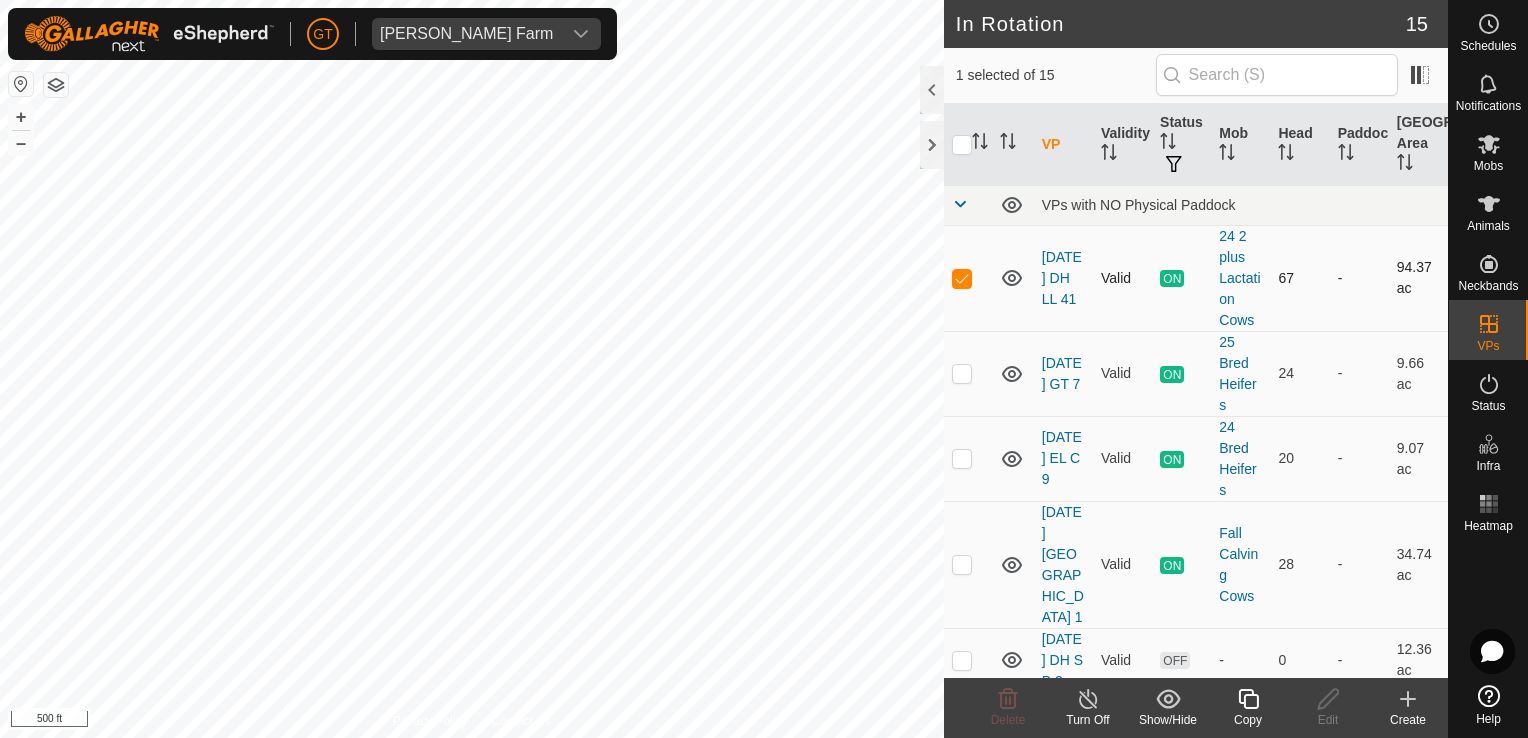click at bounding box center (962, 278) 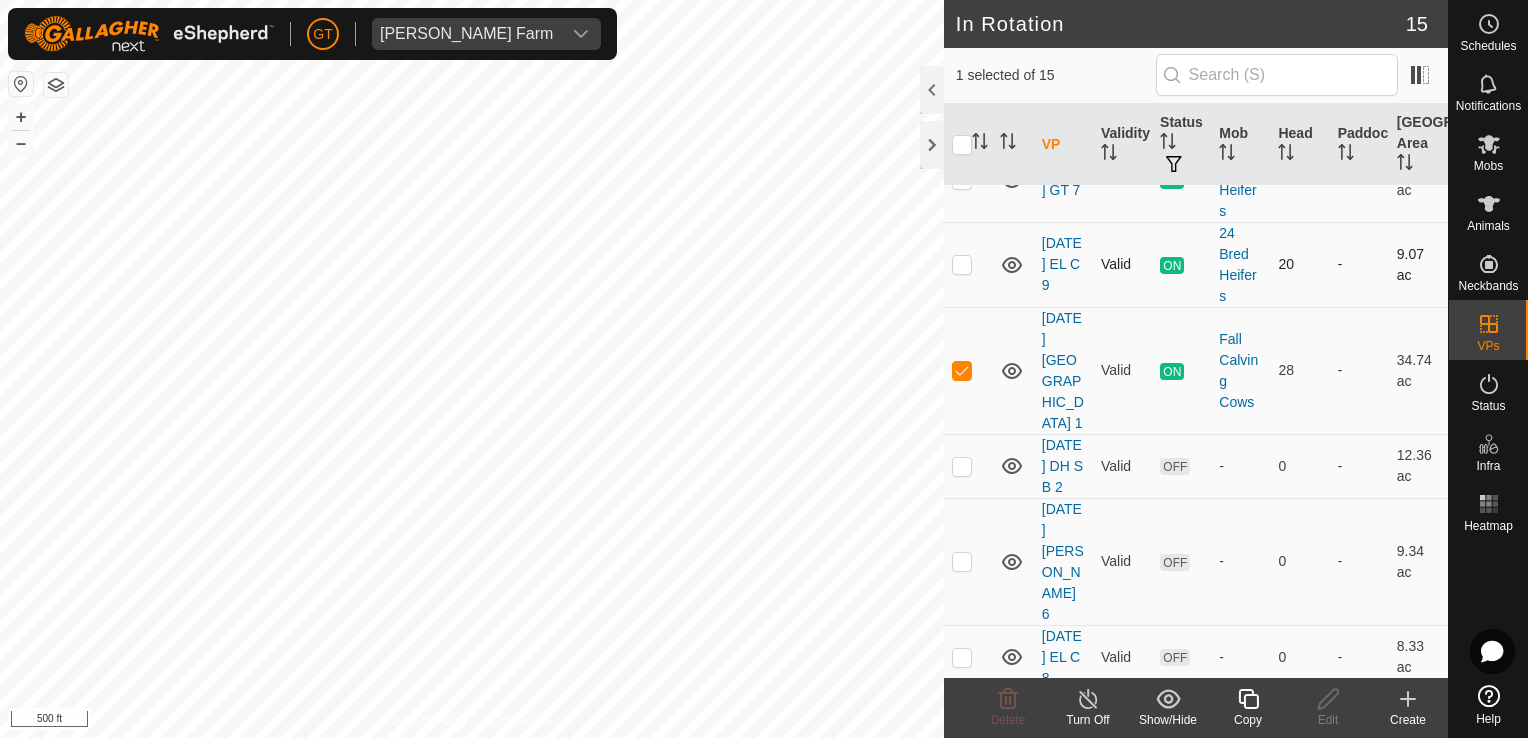 scroll, scrollTop: 200, scrollLeft: 0, axis: vertical 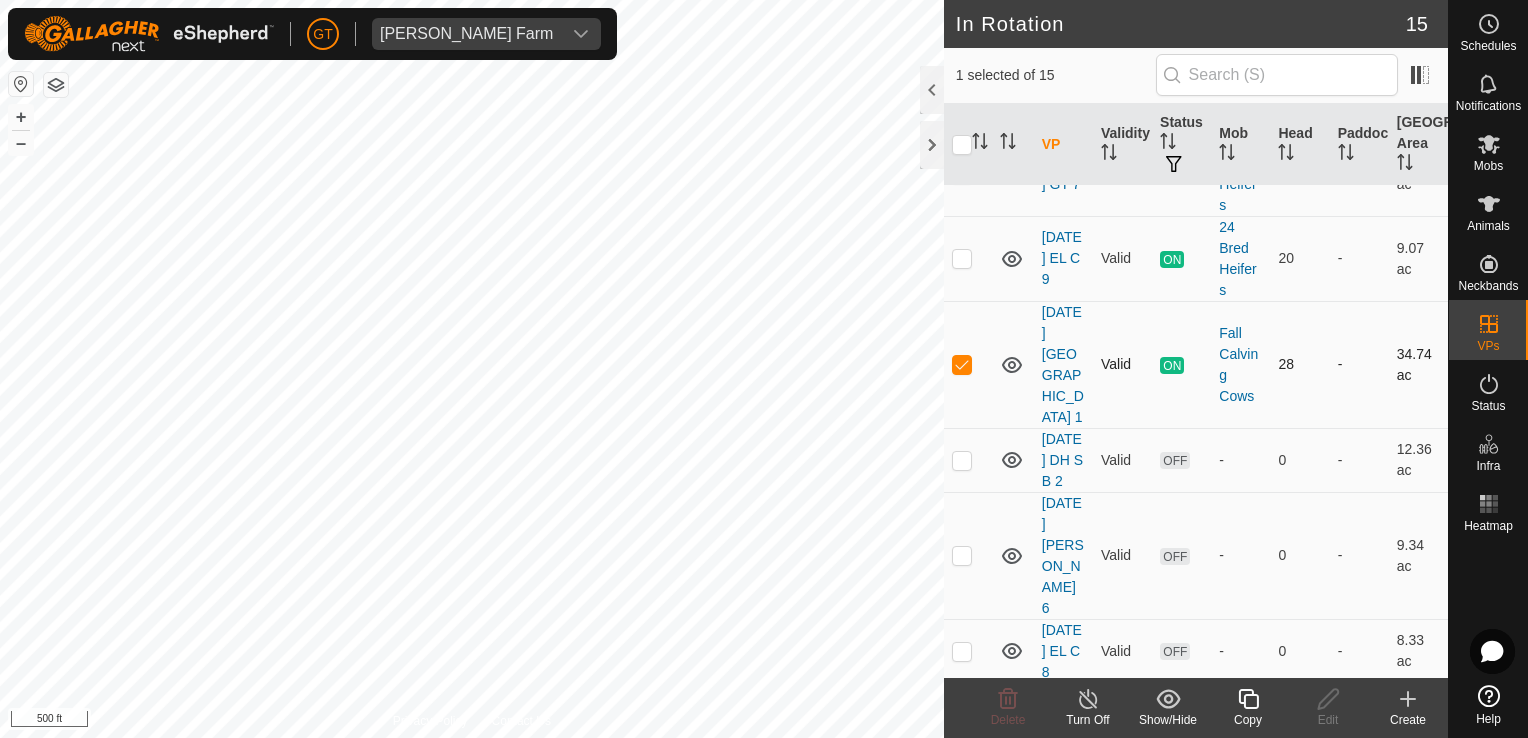 click at bounding box center [962, 364] 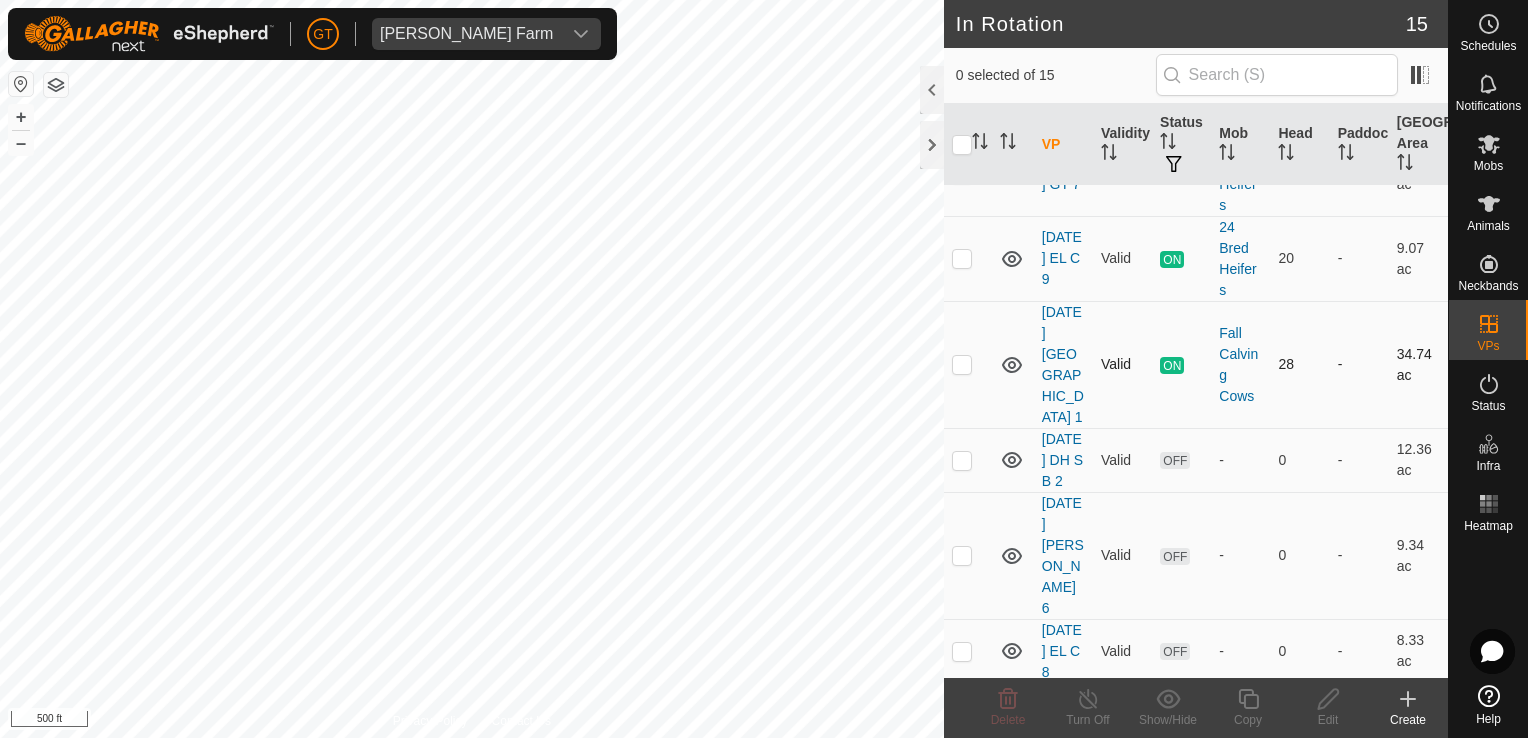 checkbox on "true" 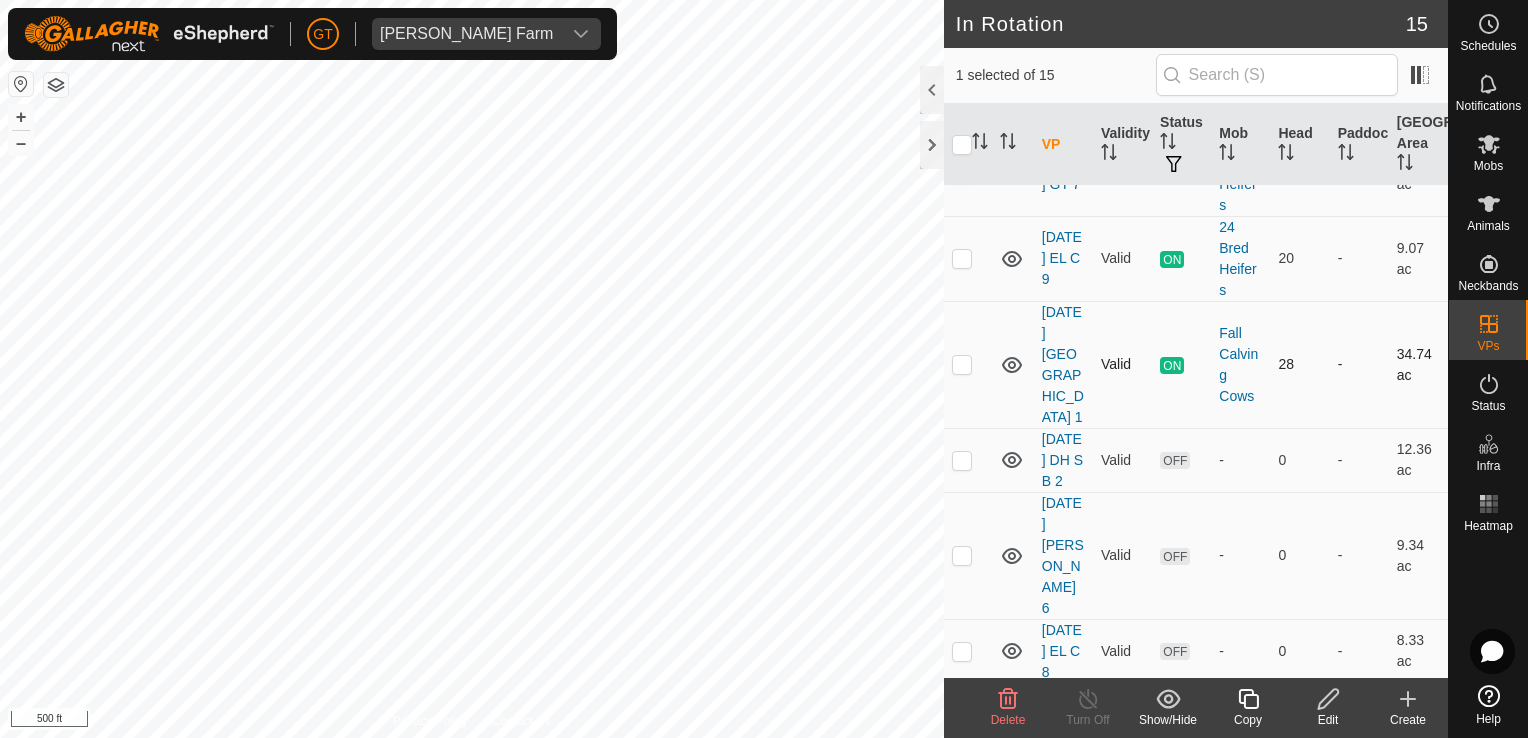 checkbox on "true" 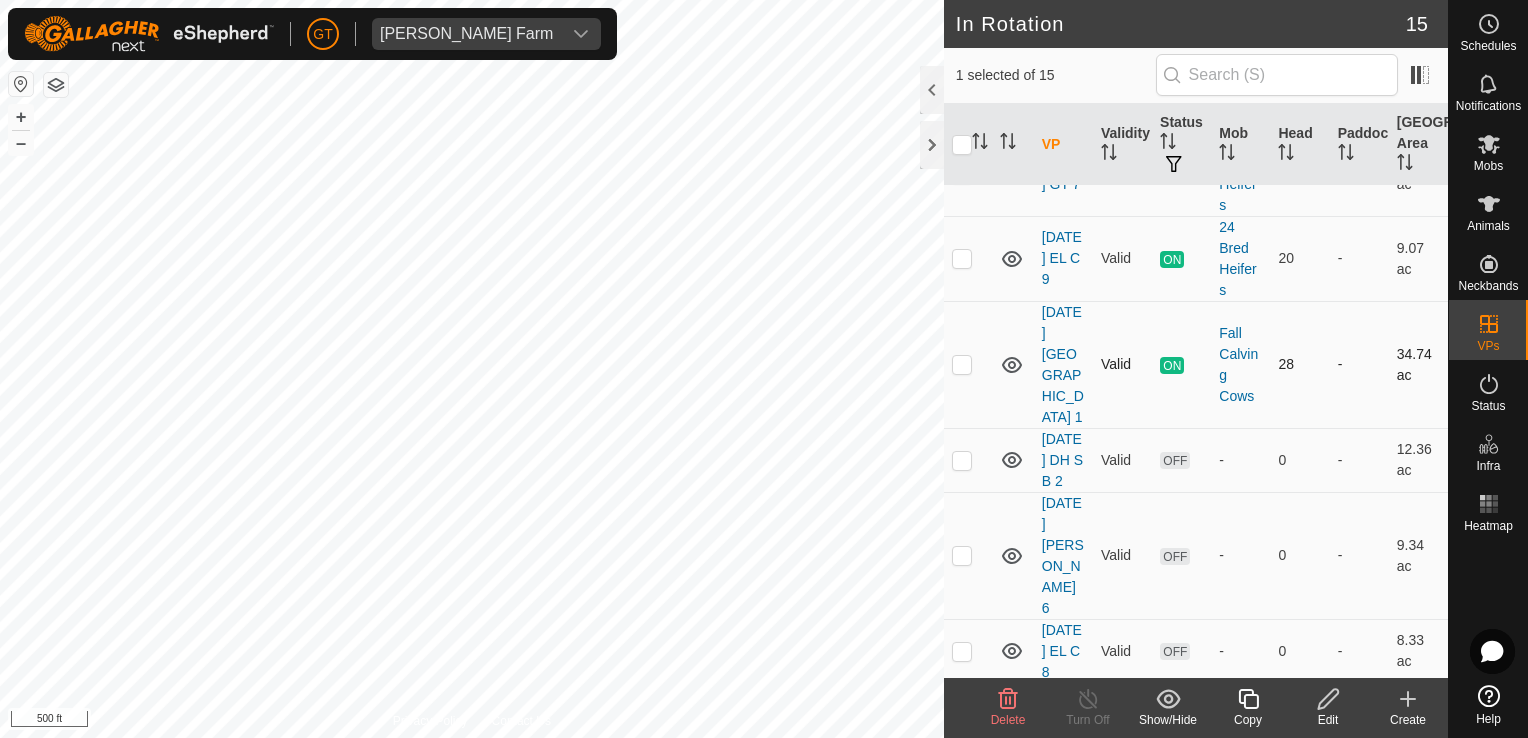 checkbox on "false" 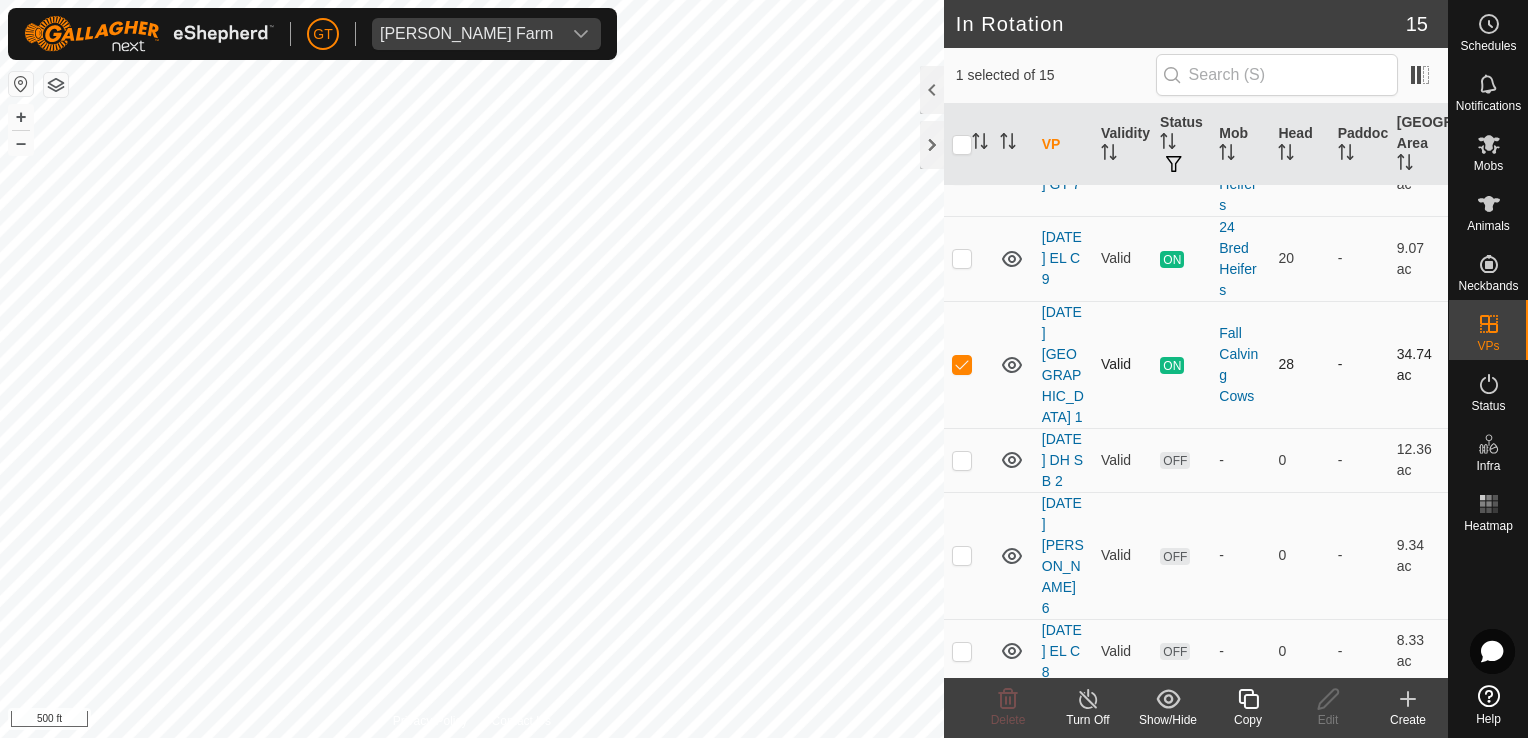 checkbox on "false" 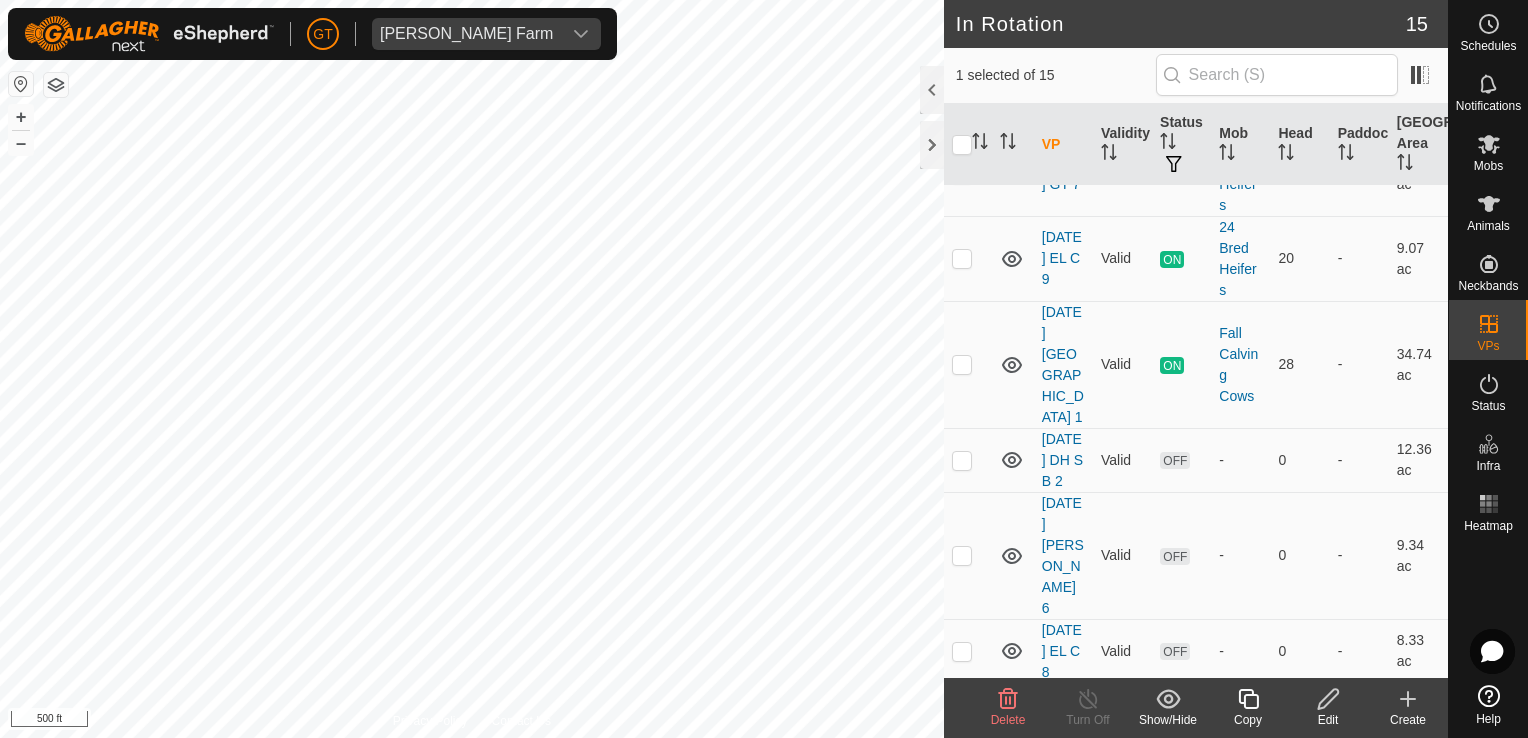 click 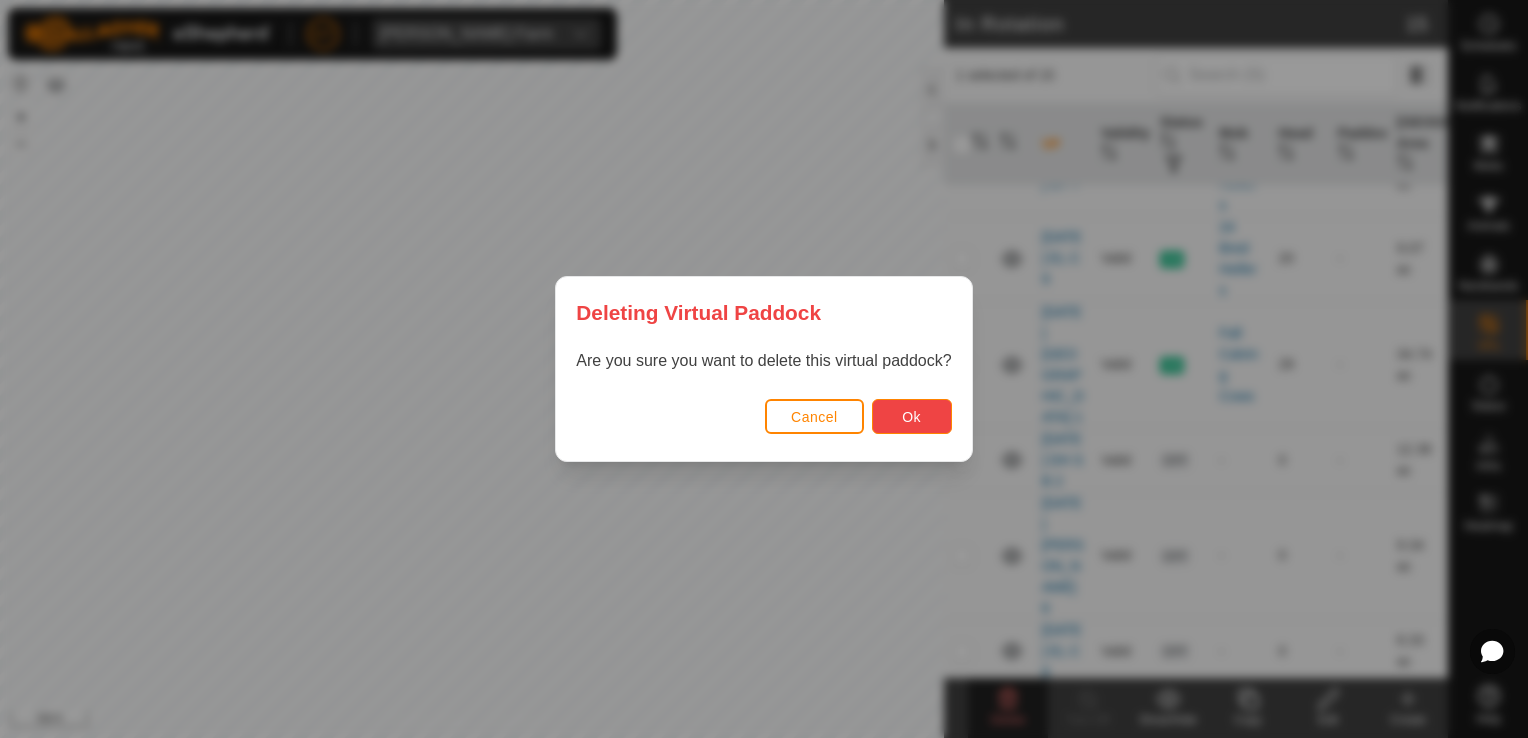 click on "Ok" at bounding box center (911, 417) 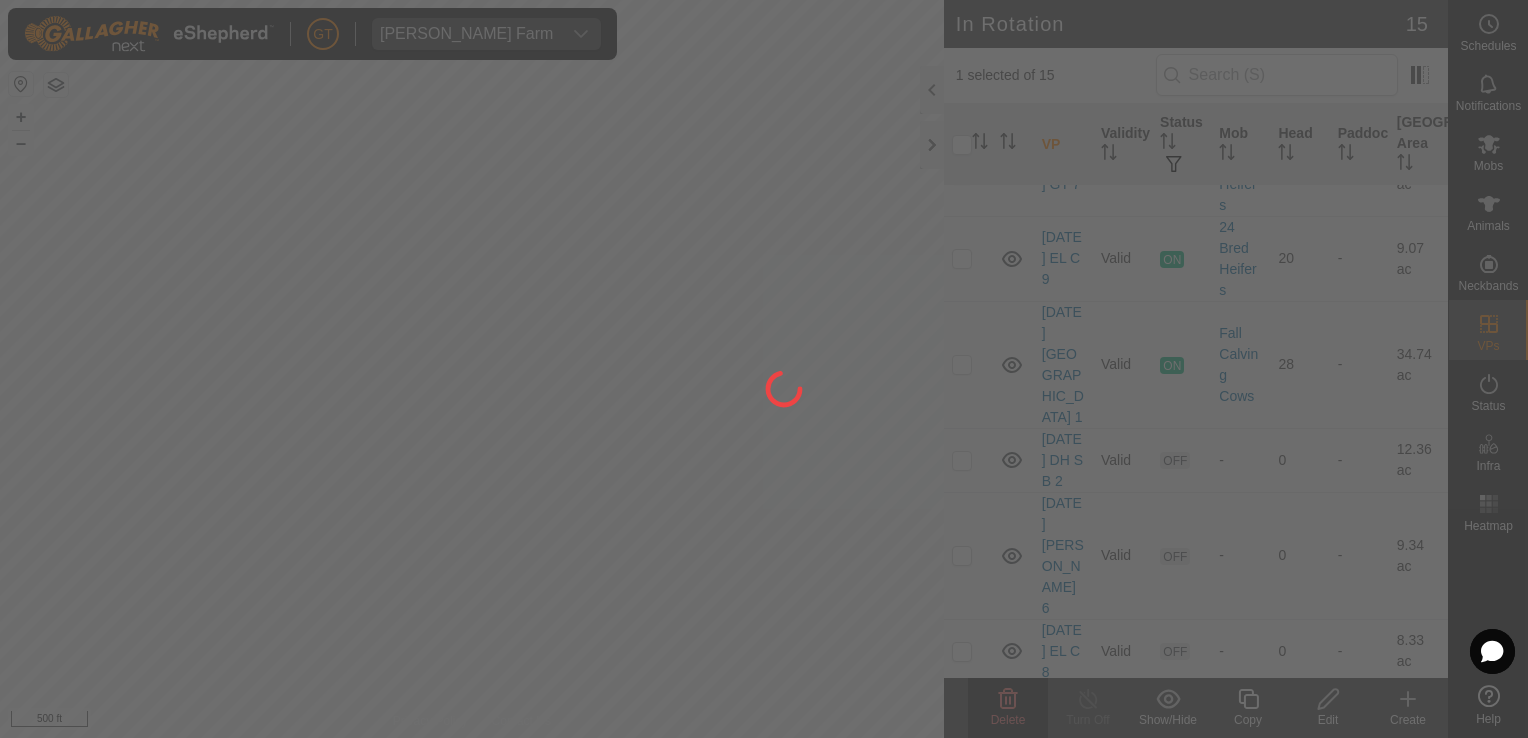 checkbox on "false" 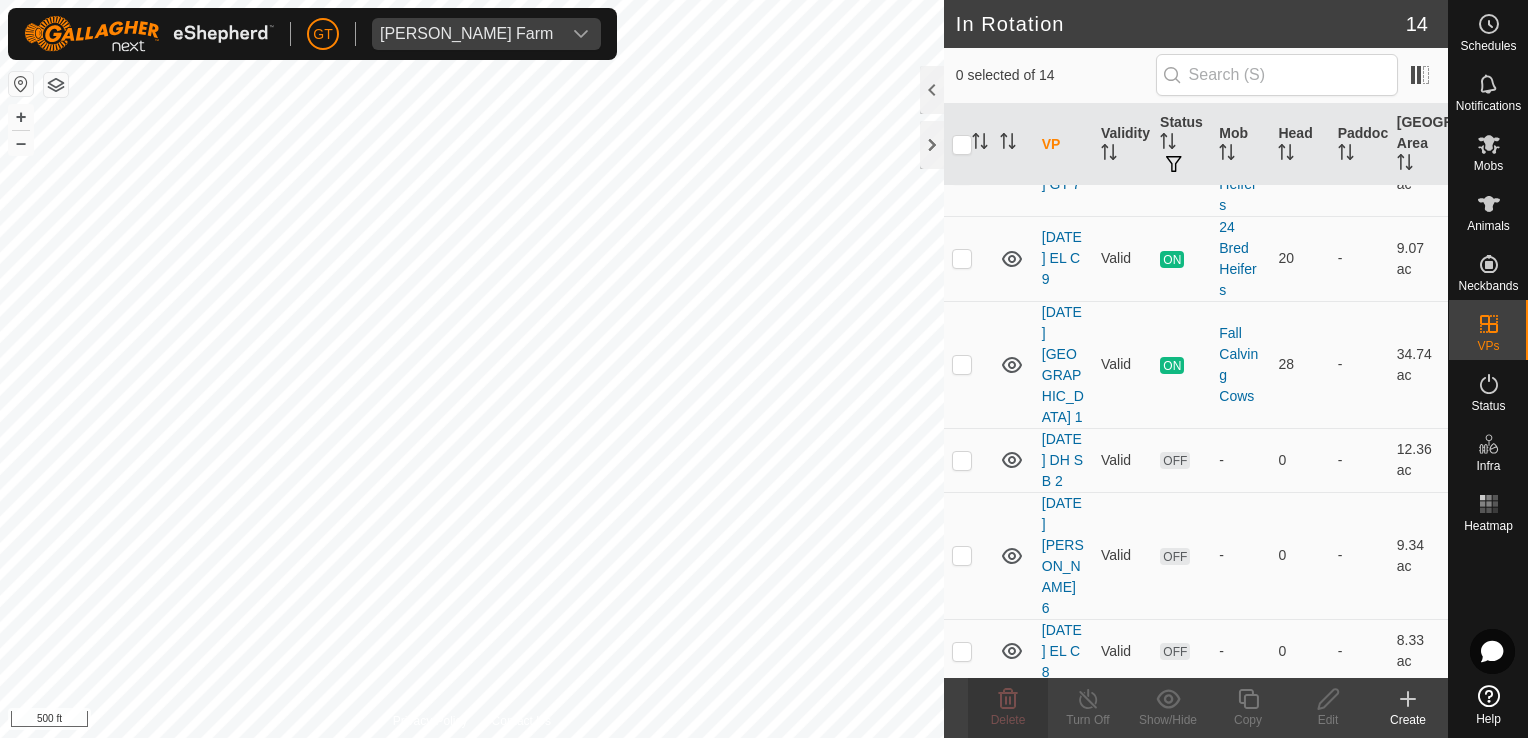 checkbox on "true" 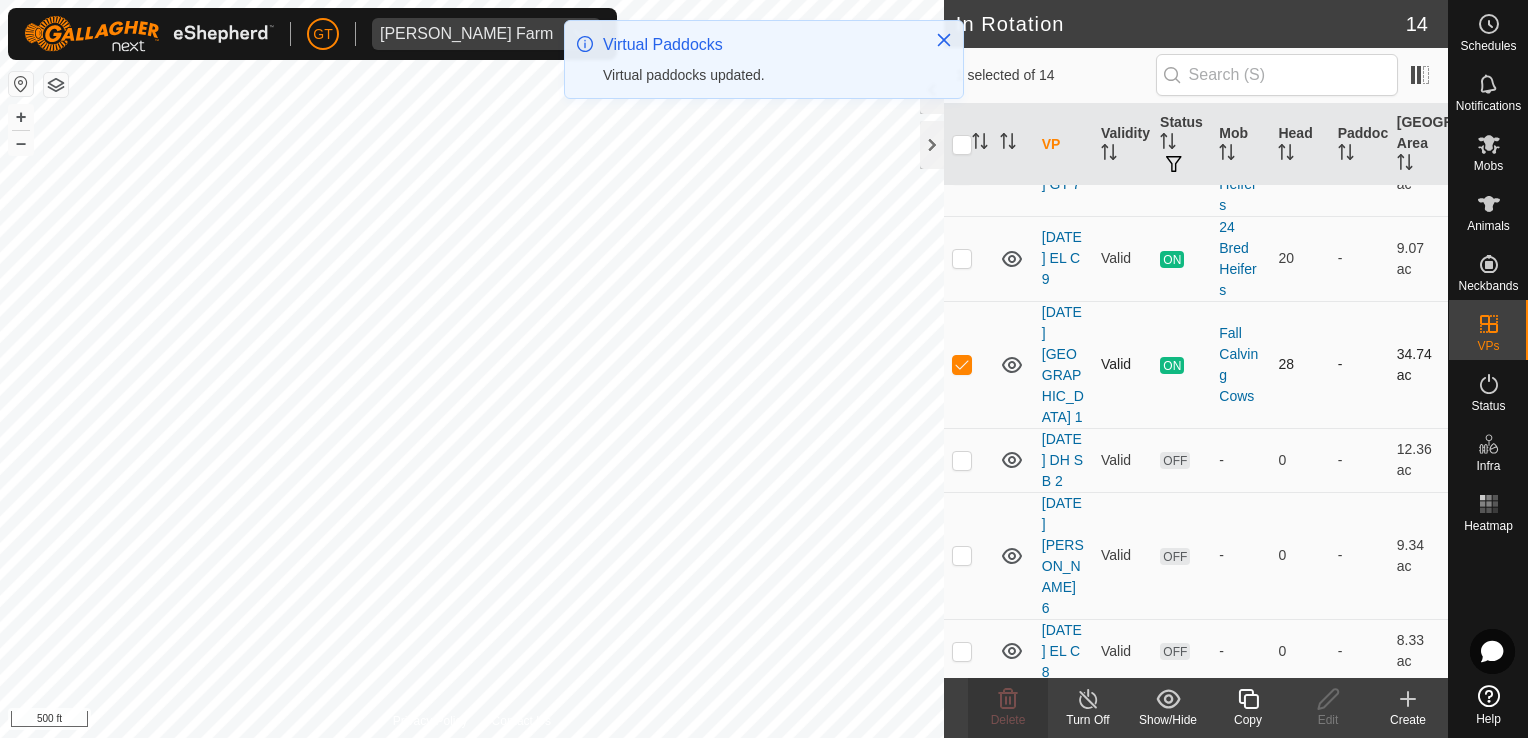 click at bounding box center [962, 364] 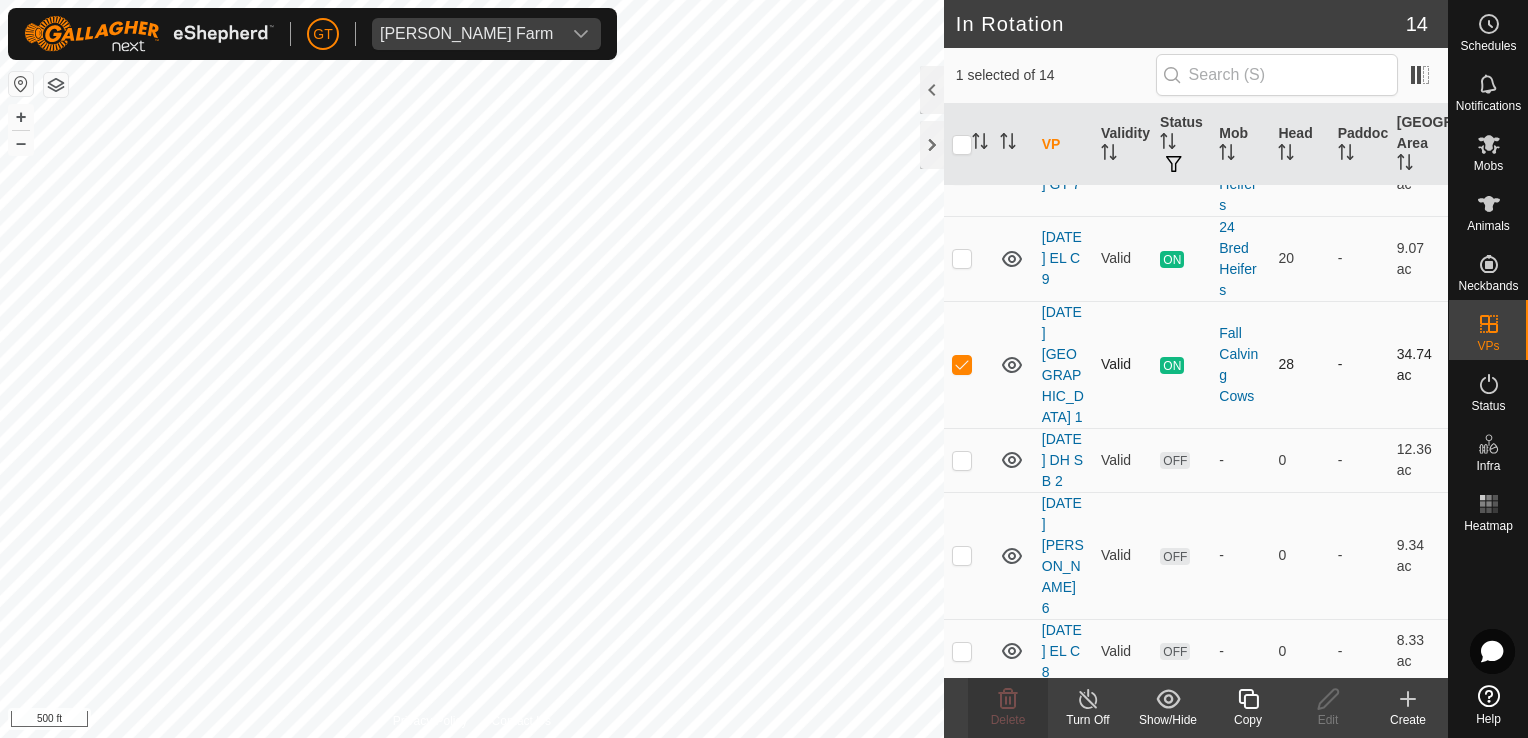 click at bounding box center [962, 364] 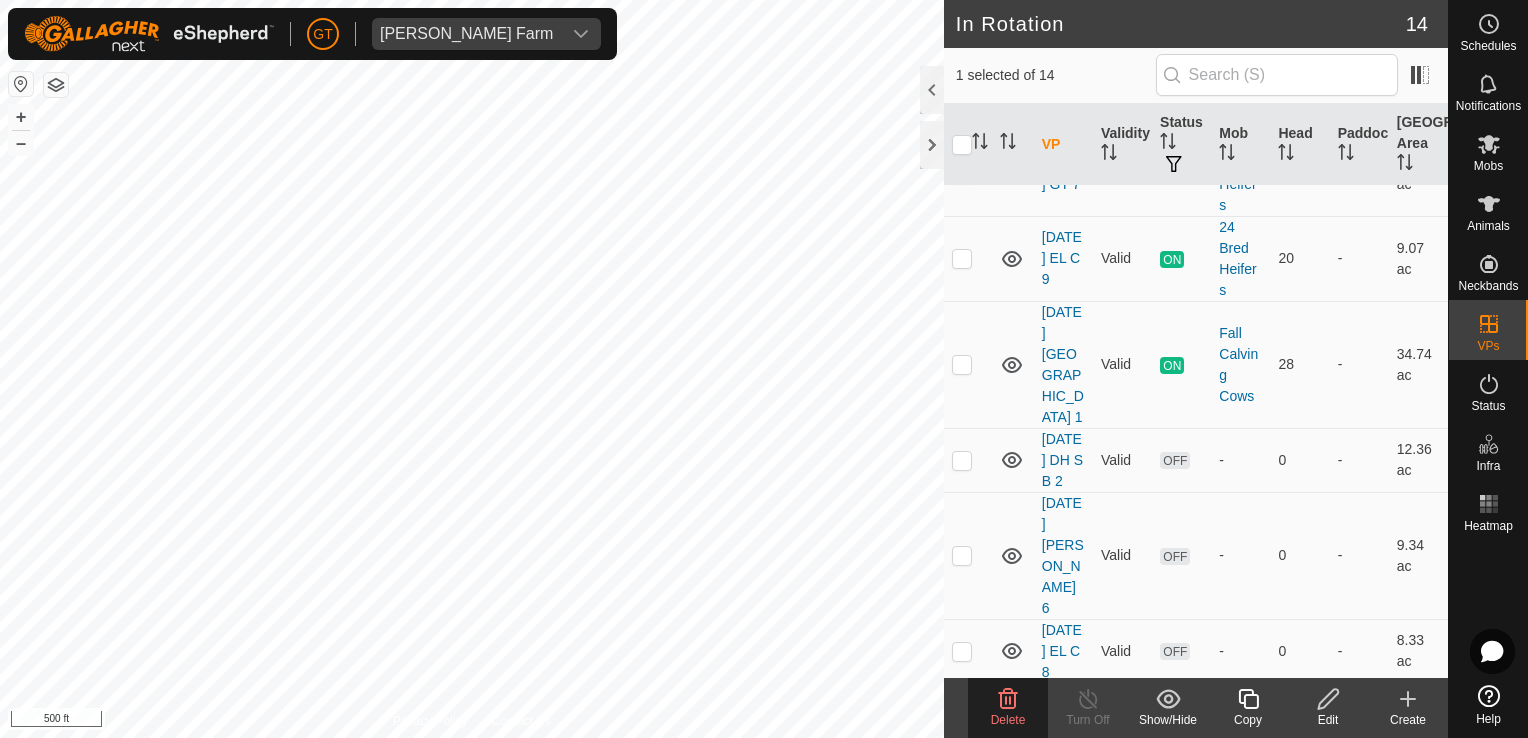 click 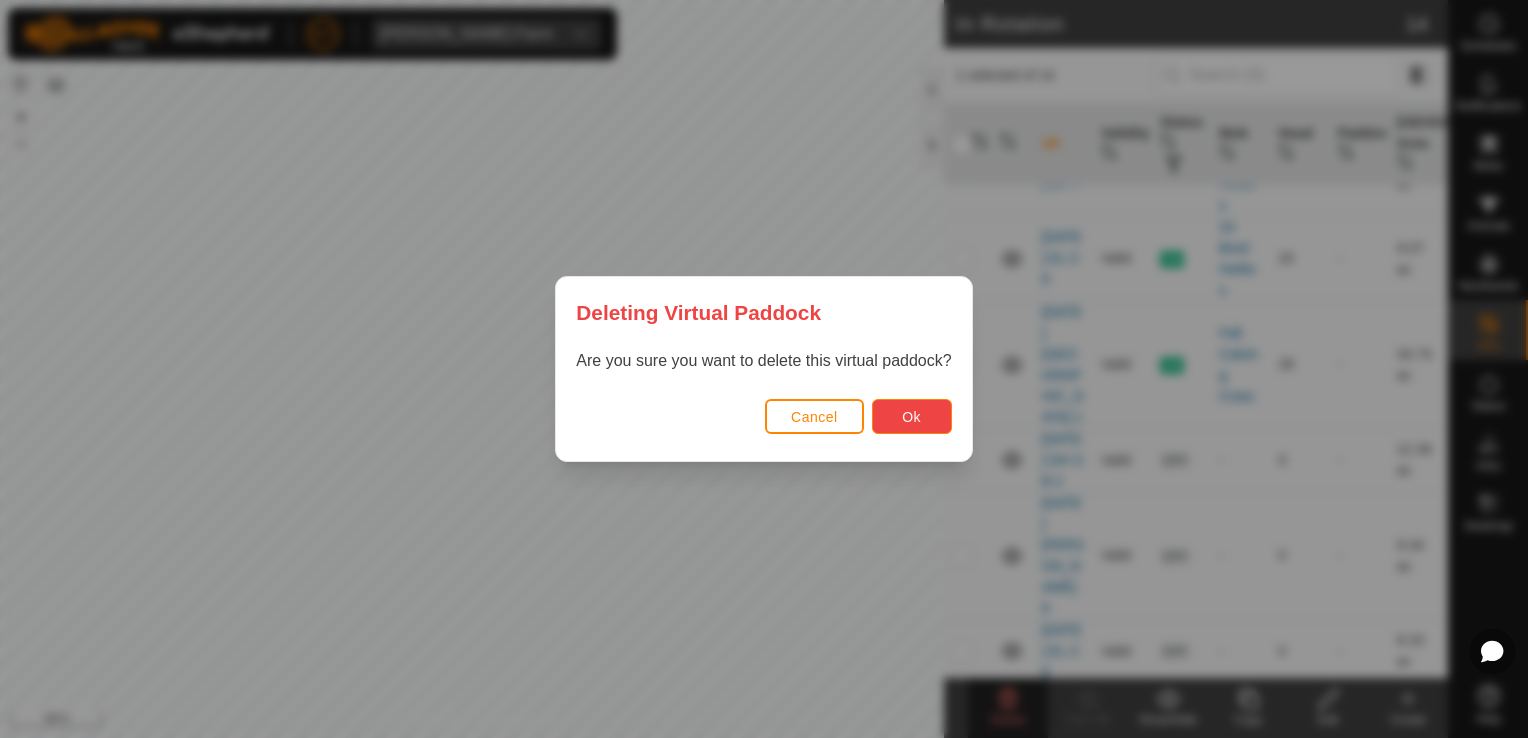 click on "Ok" at bounding box center (912, 416) 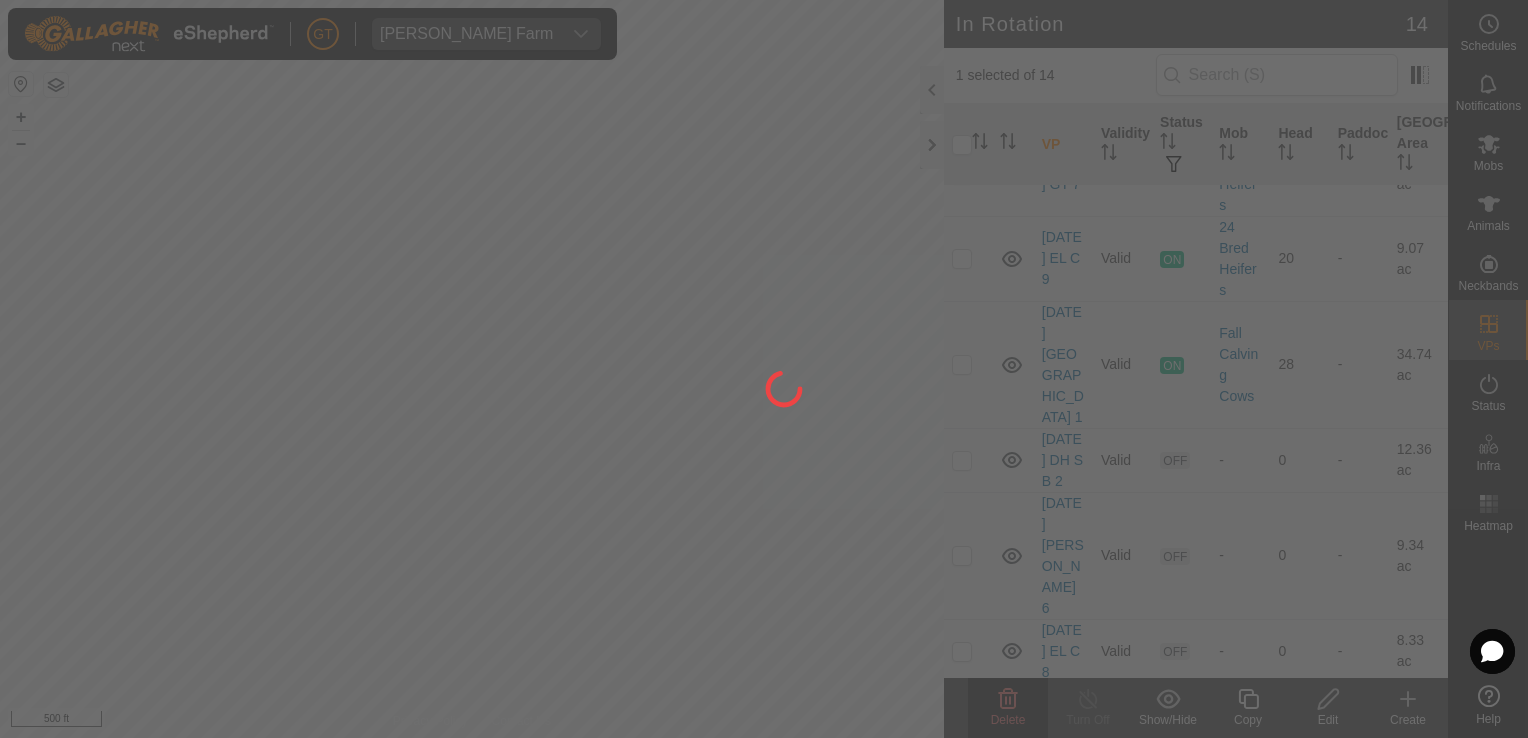 checkbox on "false" 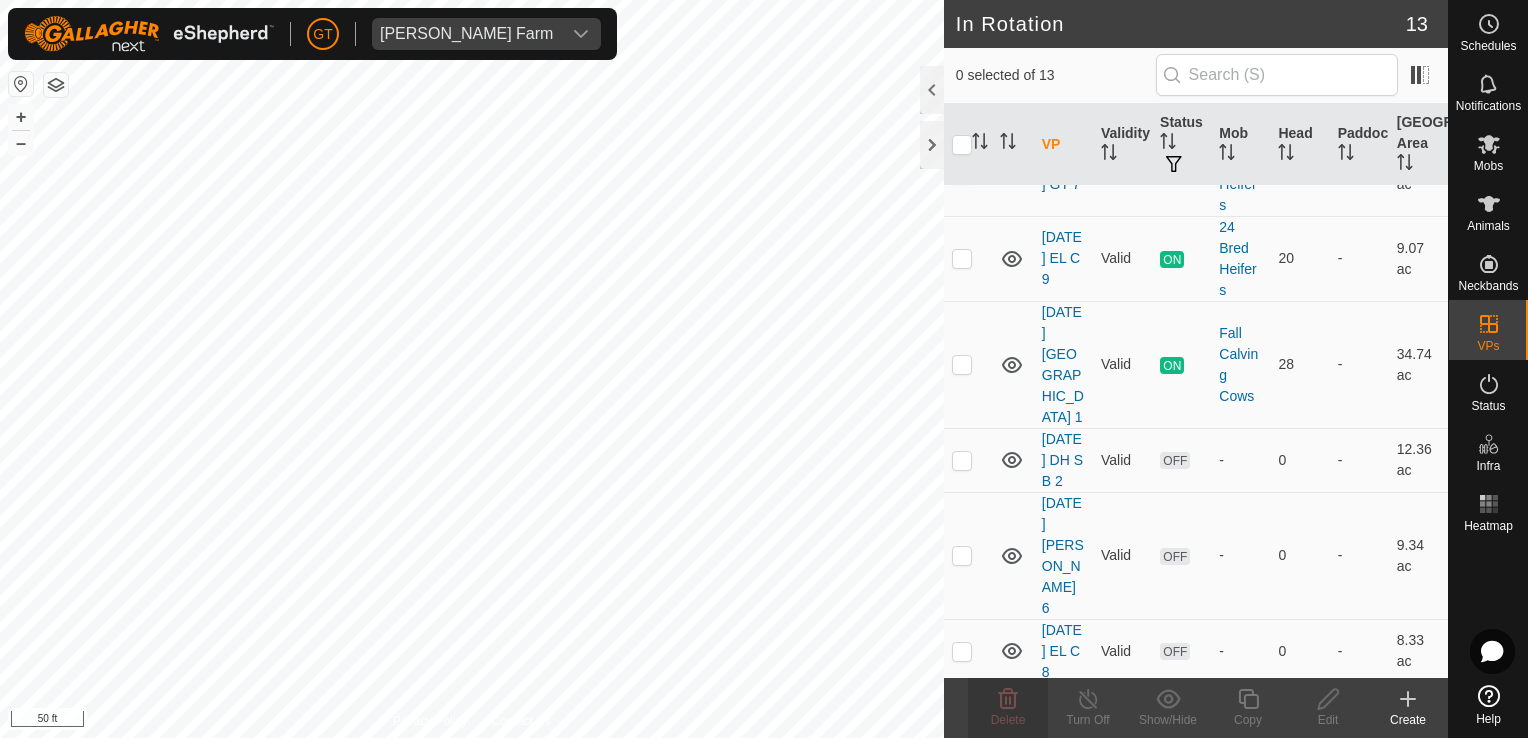 click on "GT Thoren Farm Schedules Notifications Mobs Animals Neckbands VPs Status Infra Heatmap Help In Rotation 13 0 selected of 13     VP   Validity   Status   Mob   Head   Paddock   Grazing Area   VPs with NO Physical Paddock  2025-07-27   DH LL 41  Valid  ON  24 2 plus Lactation Cows   67   -   94.37 ac  2025-07-26  GT  7  Valid  ON  25 Bred Heifers   24   -   9.66 ac  2025-07-26  EL C 9  Valid  ON  24 Bred Heifers   20   -   9.07 ac  2025-07-26  DH  COW  RD 1  Valid  ON  Fall Calving Cows   28   -   34.74 ac  2025-07-26   DH  S B 2  Valid  OFF  -   0   -   12.36 ac  2025-07-25  GT  LANE 6  Valid  OFF  -   0   -   9.34 ac  2025-07-25  EL C 8  Valid  OFF  -   0   -   8.33 ac  2025-07-25  DH  S B  1  Valid  ON  24 Fall Calves   25   -   12.65 ac  2025-07-22   LL40  Valid  ON  24 1 Lactation Cows   21   -   18.9 ac  2025-07-22   DH  LL  6  Valid  ON  24 2 plus Lactation Cows   56   -   90.79 ac  2025-07-20   LL 41  Valid  OFF  -   0   -   17.77 ac  2025-07-19   LL 40  Valid  OFF  -   0   -   17.12 ac  OFF" at bounding box center (764, 369) 